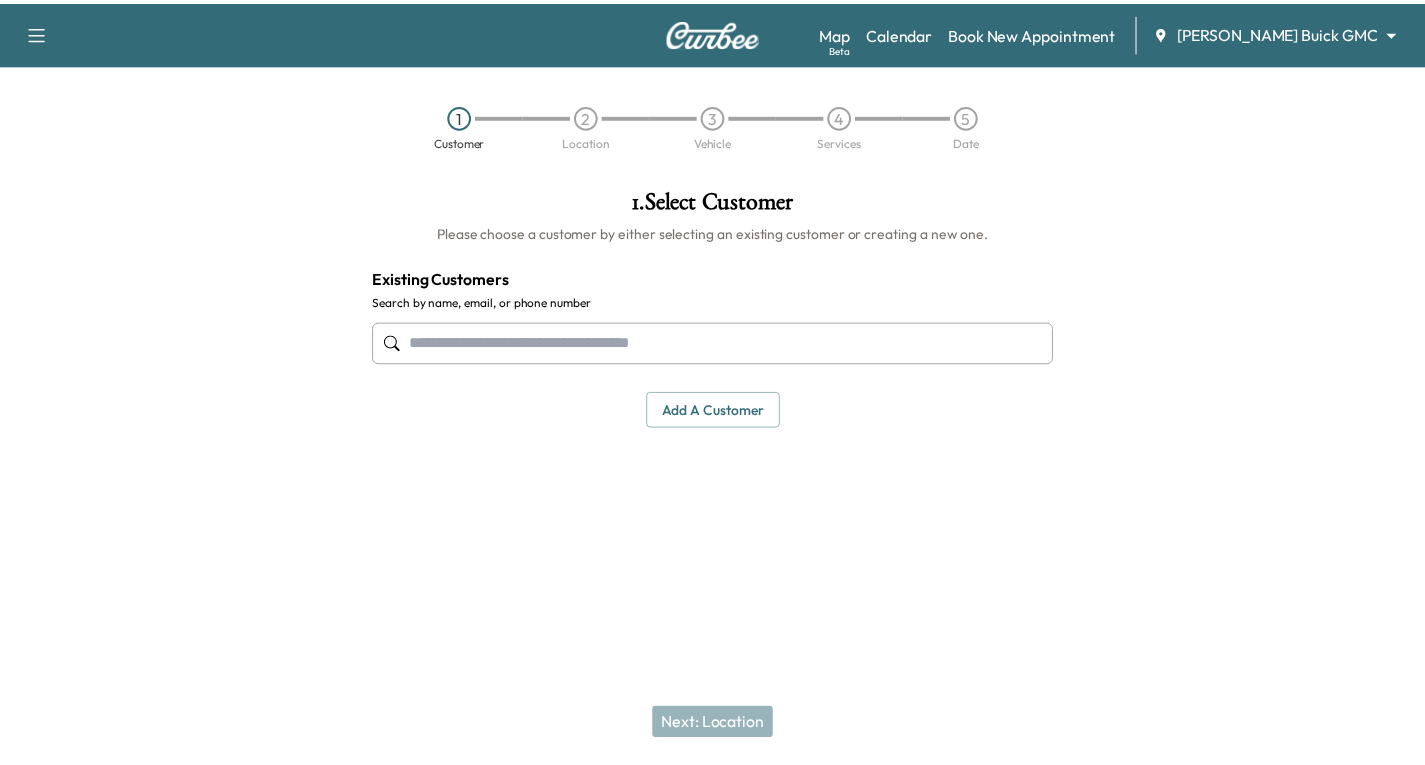 scroll, scrollTop: 0, scrollLeft: 0, axis: both 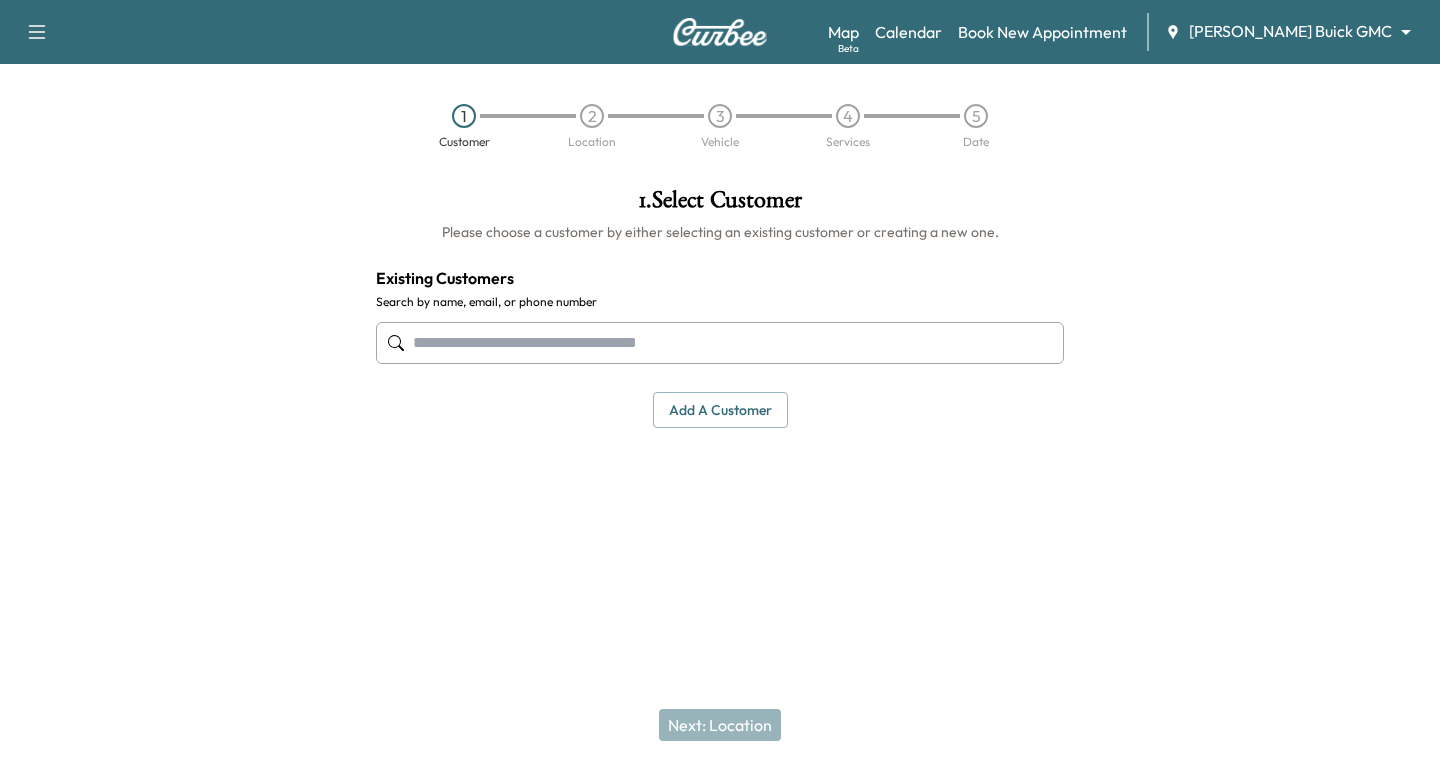 click at bounding box center [720, 343] 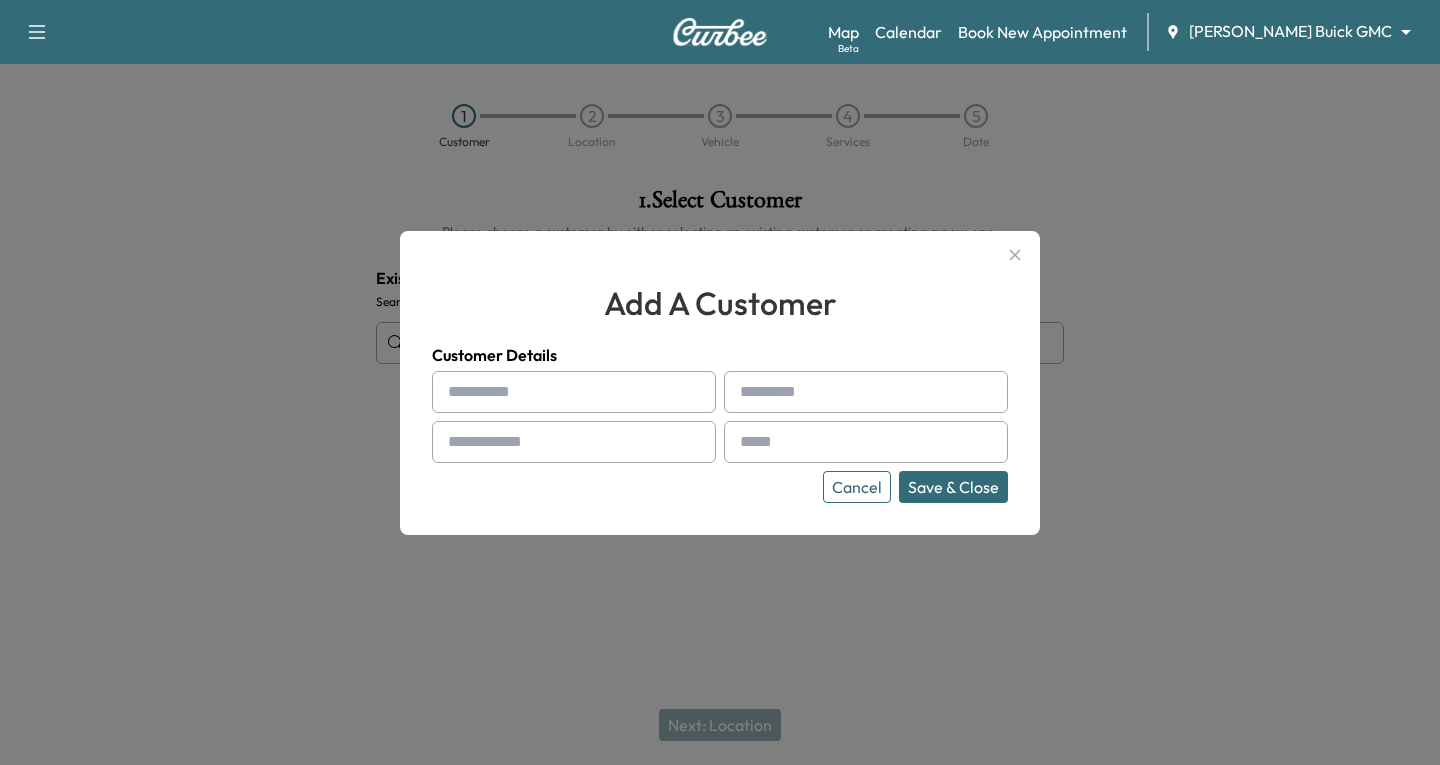 click at bounding box center [574, 392] 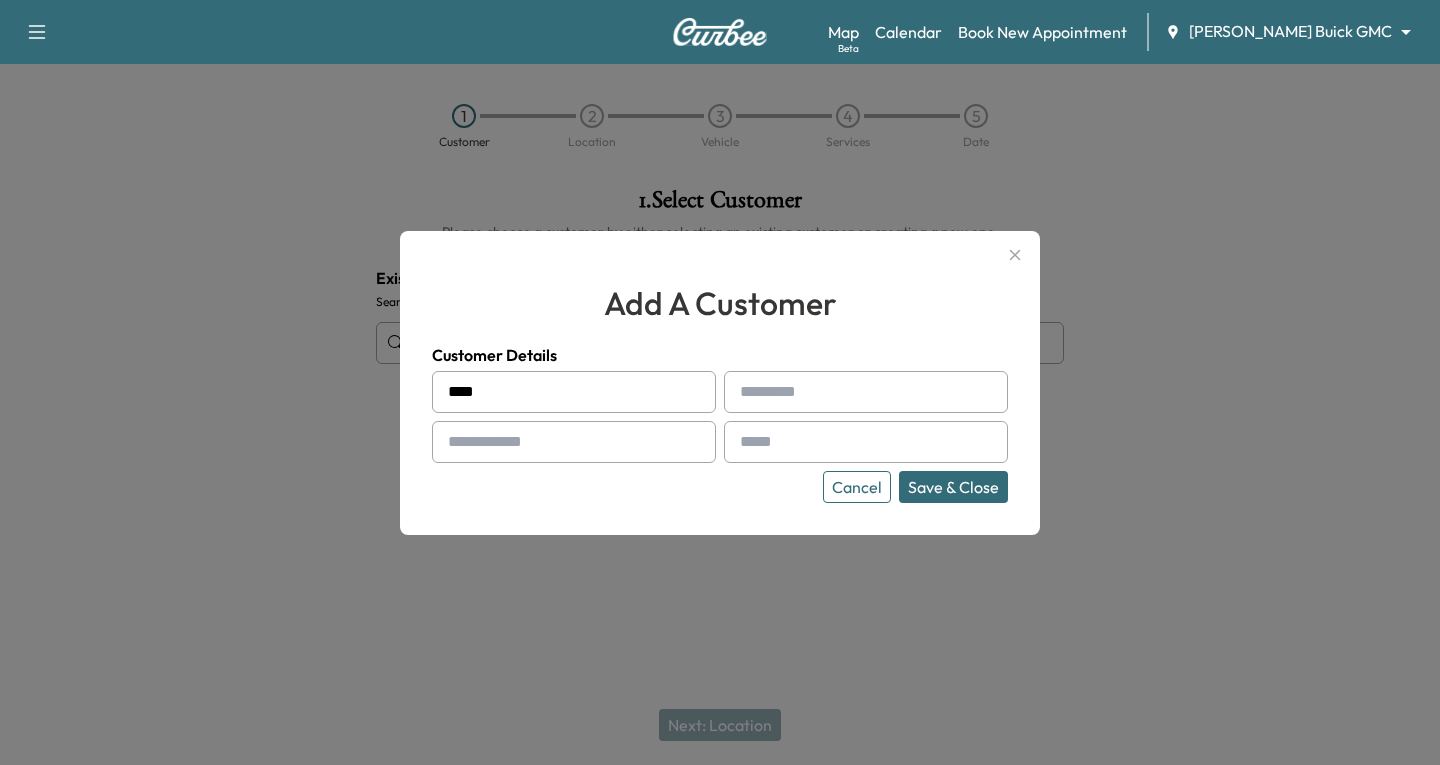 type on "***" 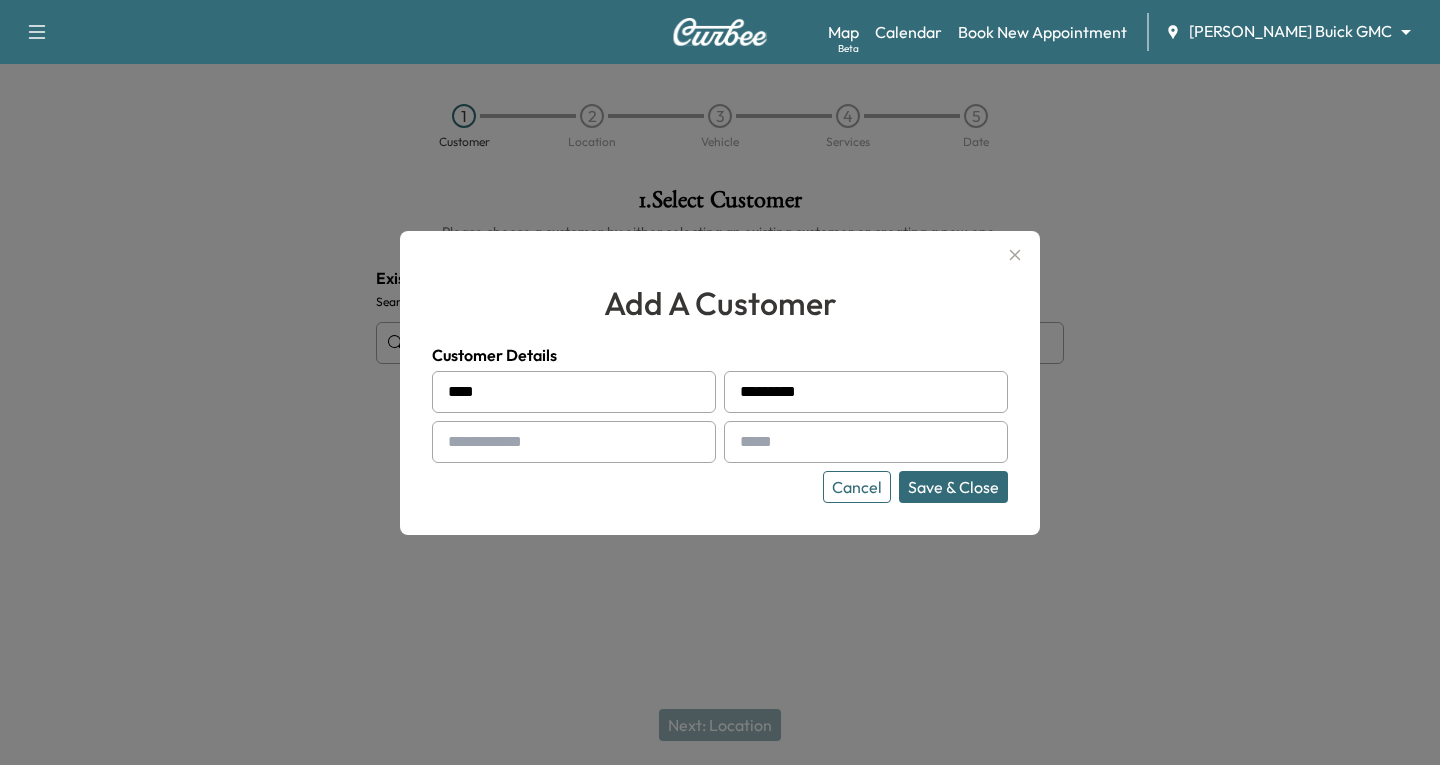 type on "*********" 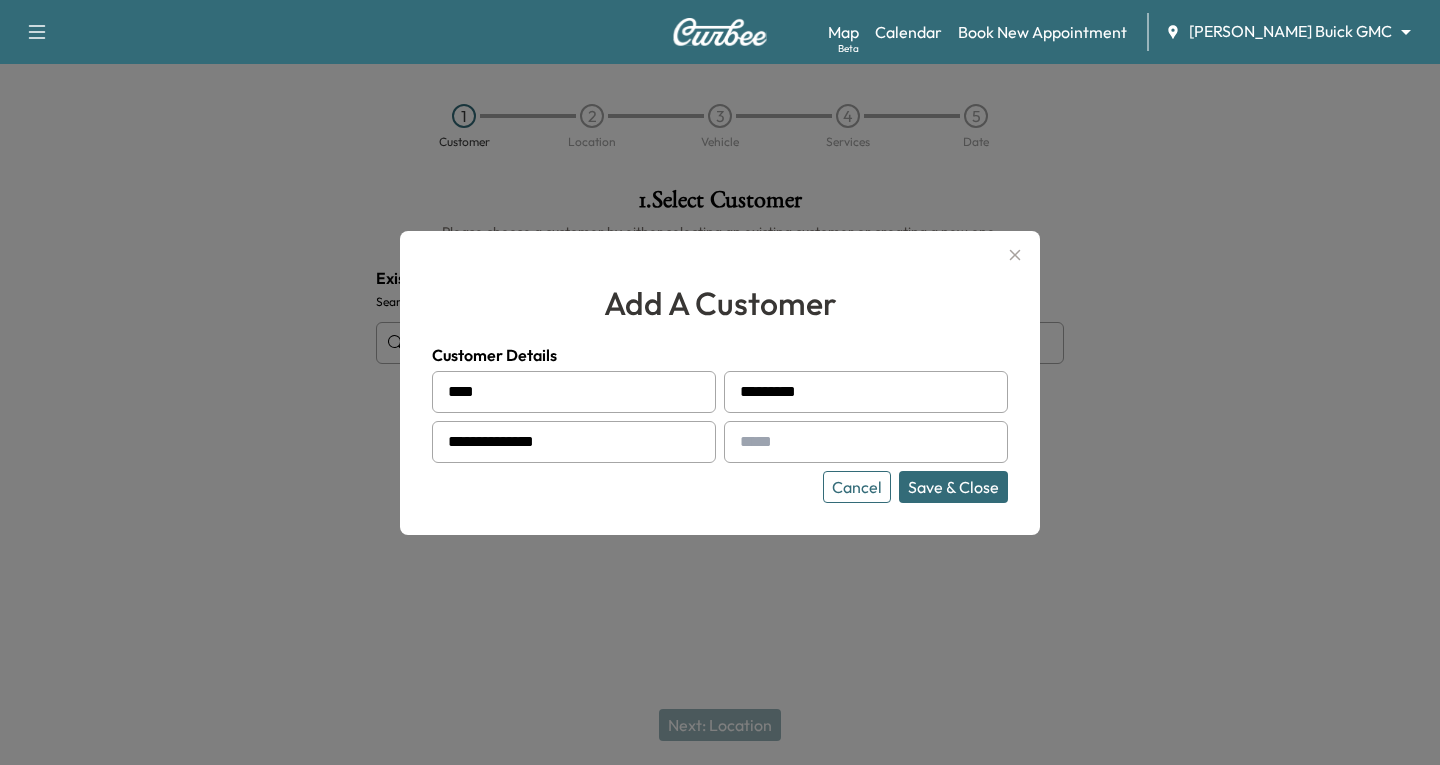 type on "**********" 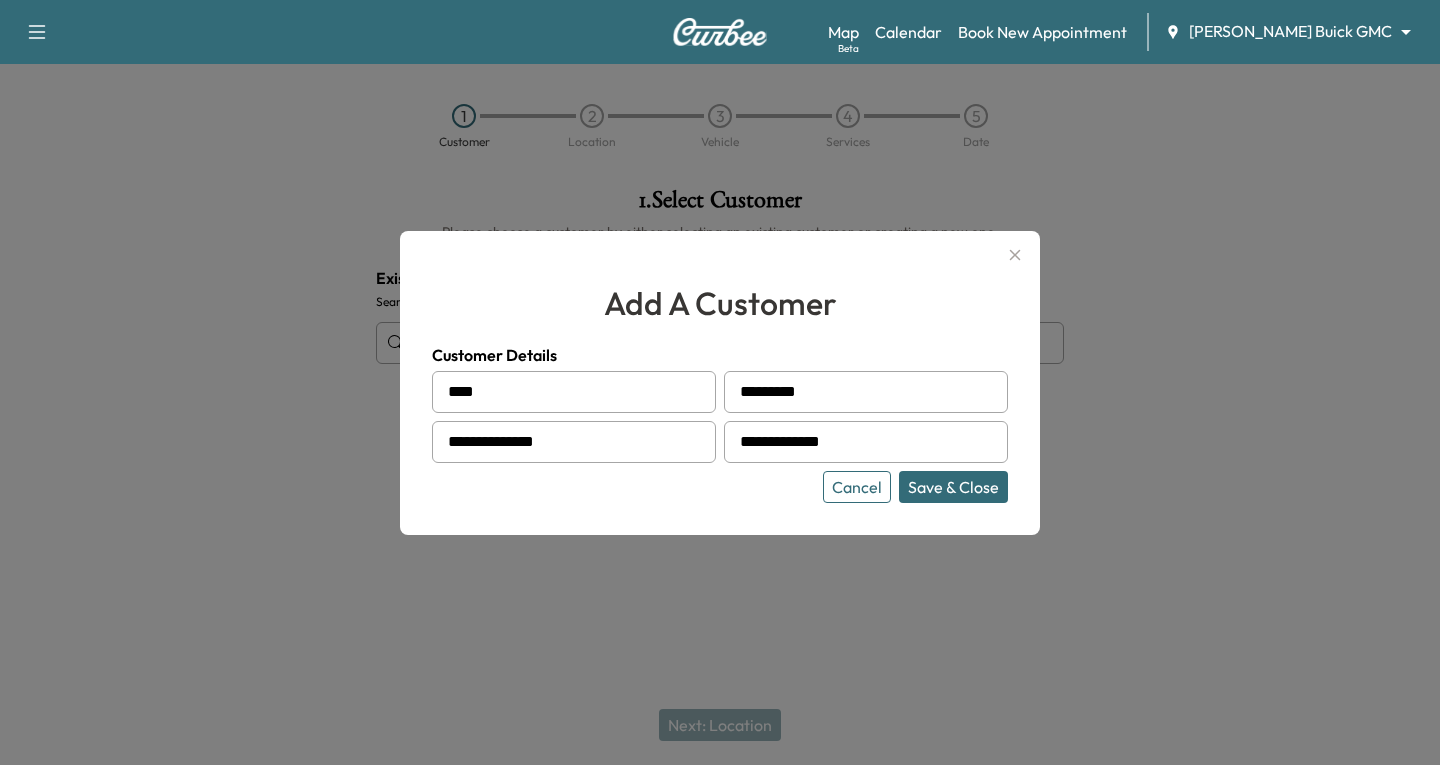 click on "Save & Close" at bounding box center [953, 487] 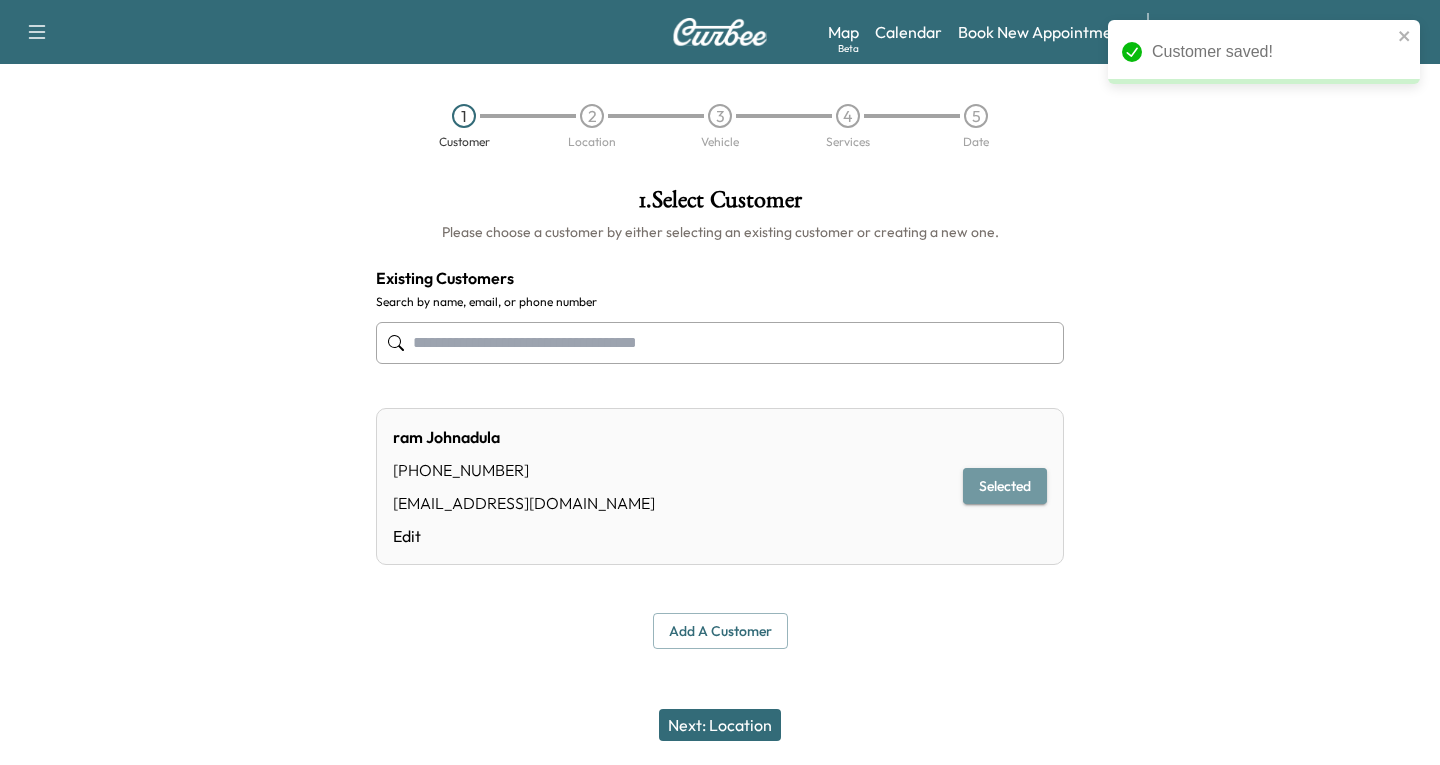 click on "Selected" at bounding box center [1005, 486] 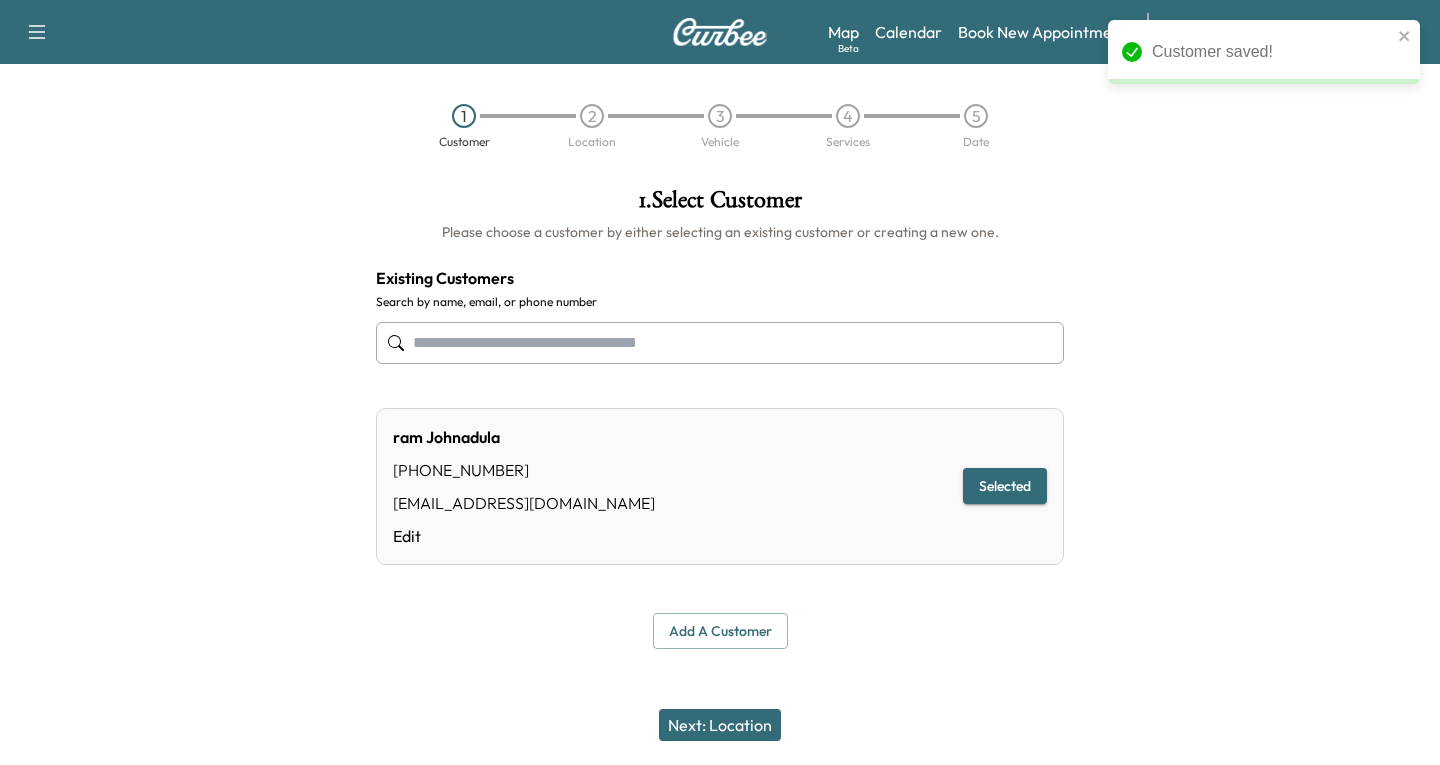 click on "Selected" at bounding box center [1005, 486] 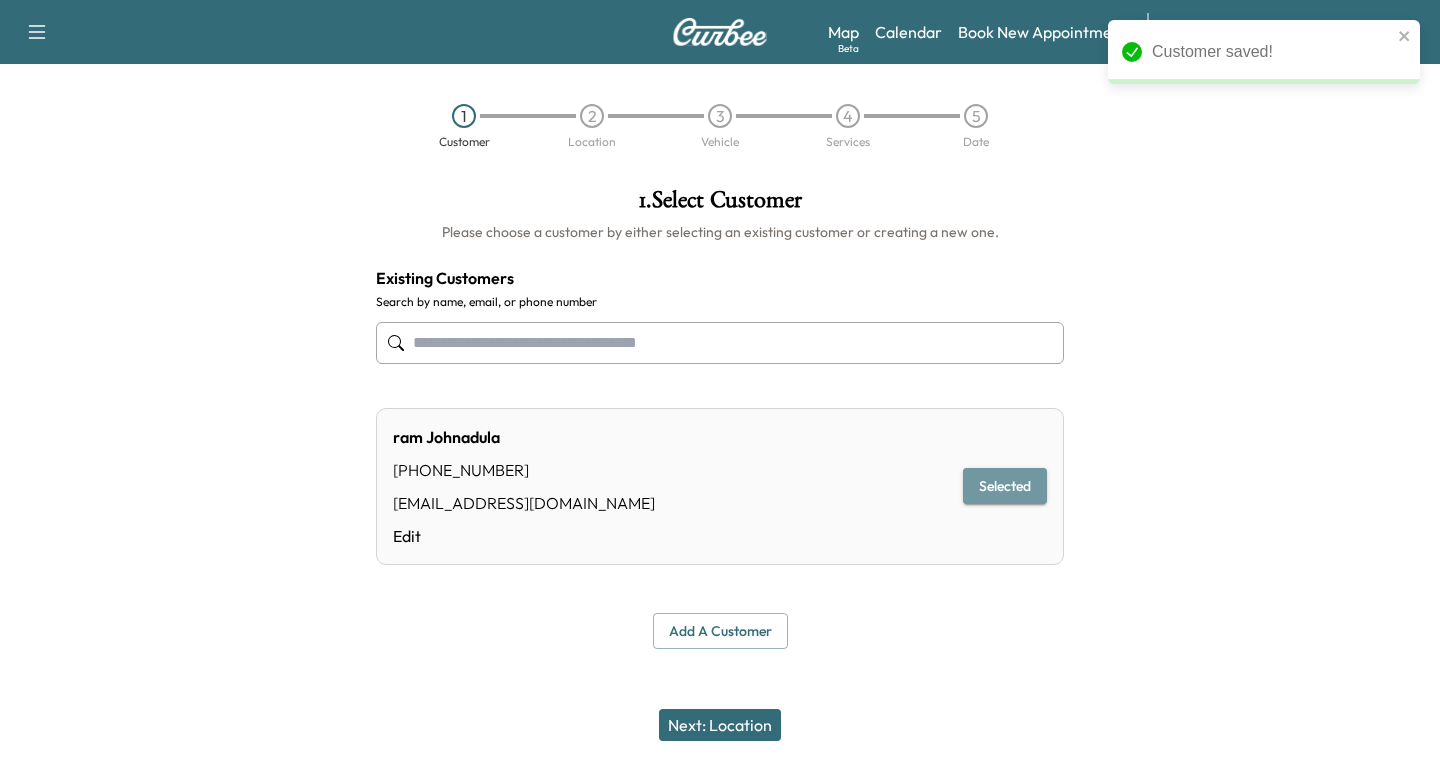 click on "Selected" at bounding box center [1005, 486] 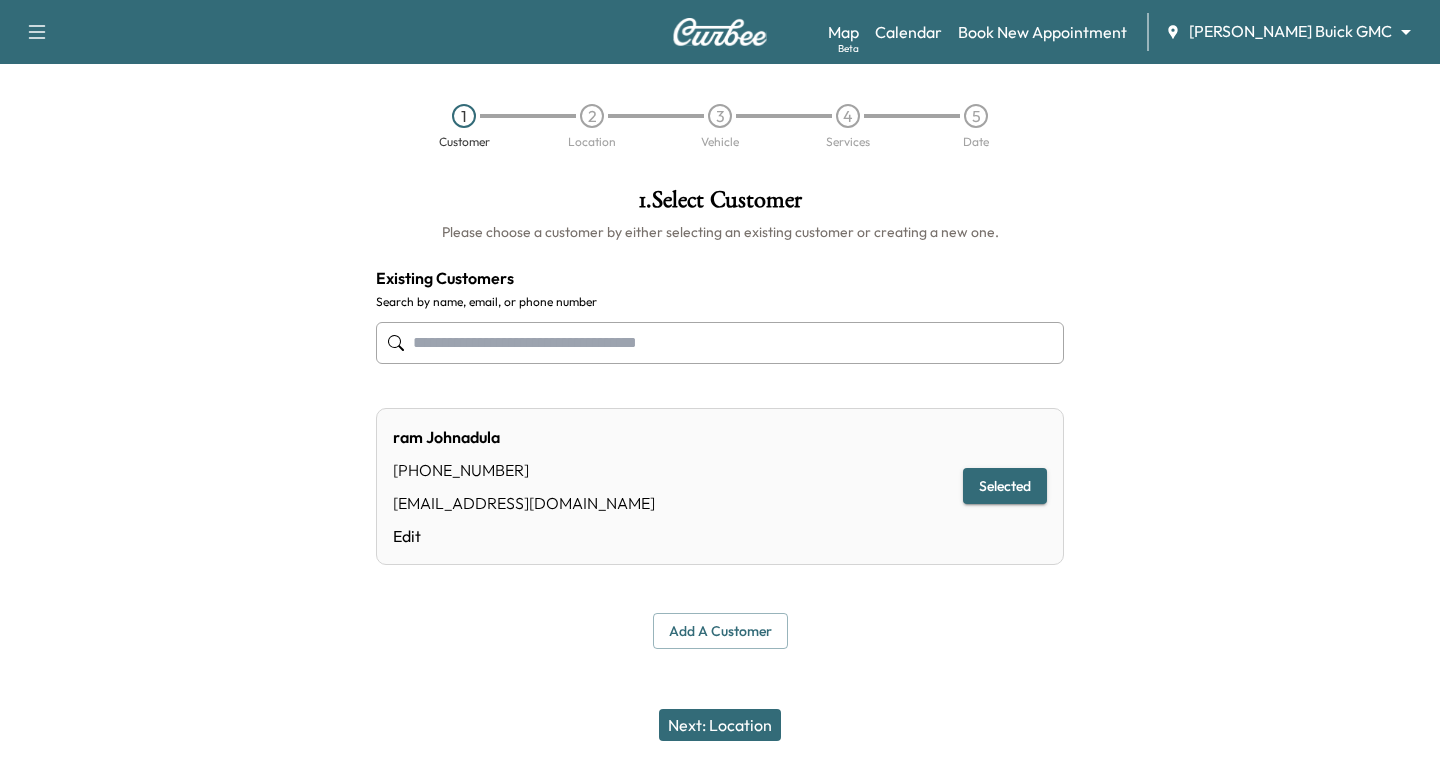 click on "Next: Location" at bounding box center (720, 725) 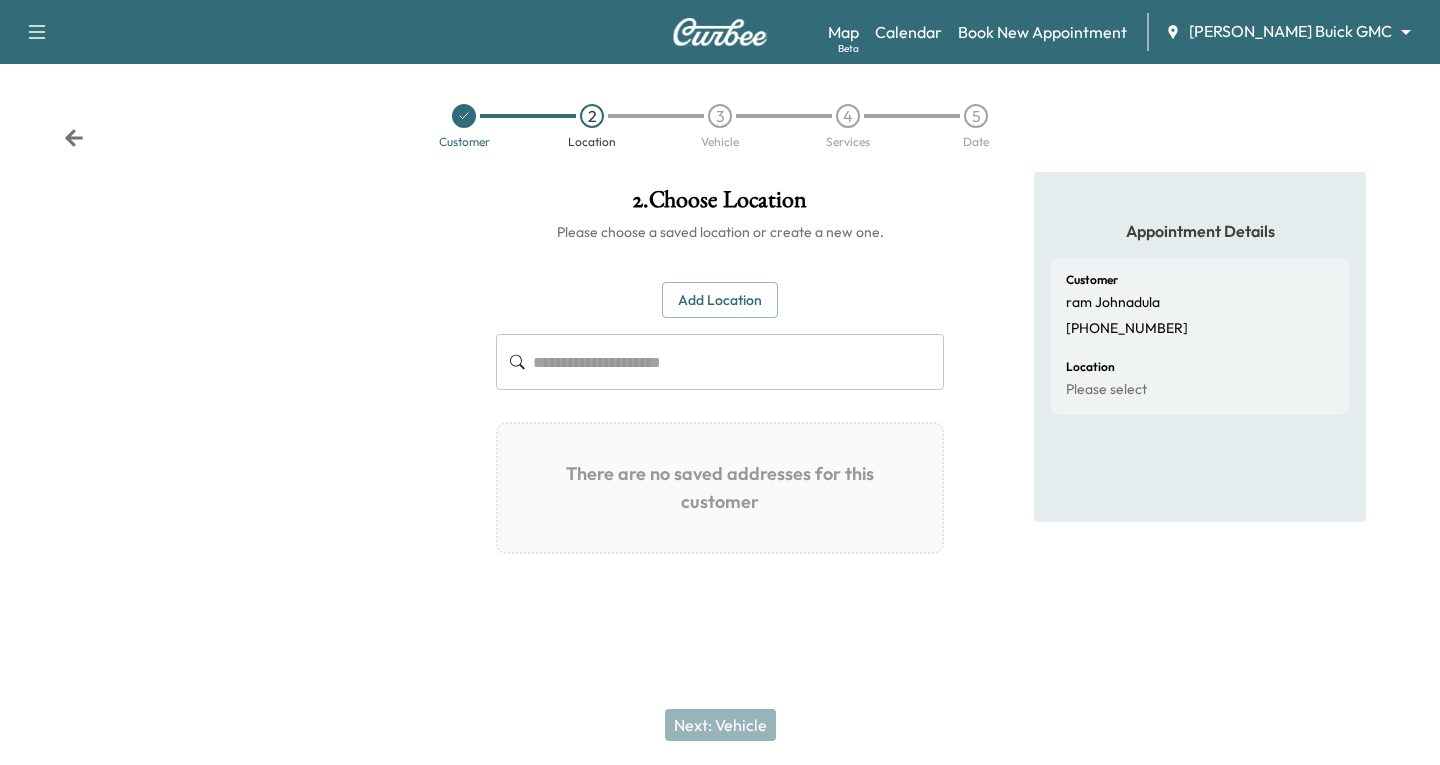 click on "Add Location" at bounding box center [720, 300] 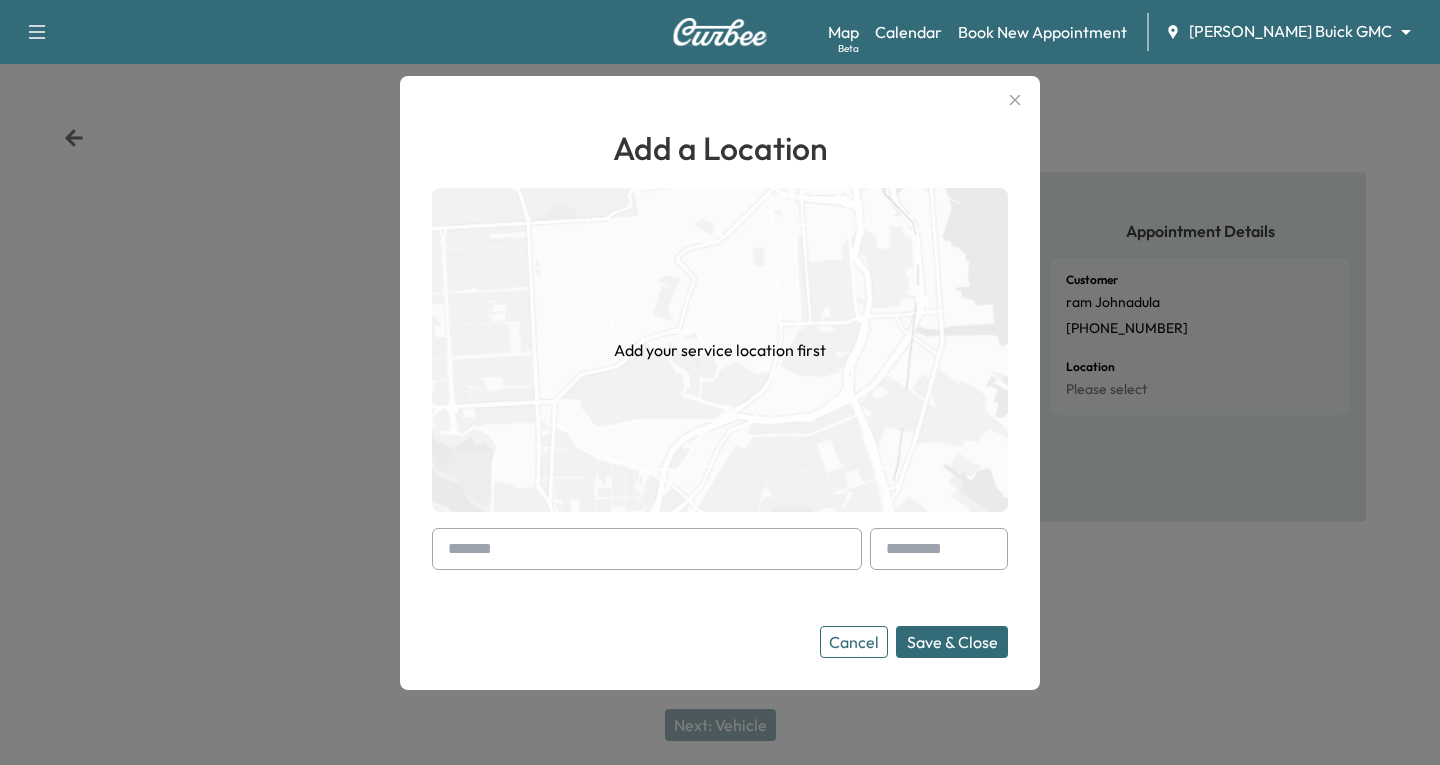 click at bounding box center (452, 549) 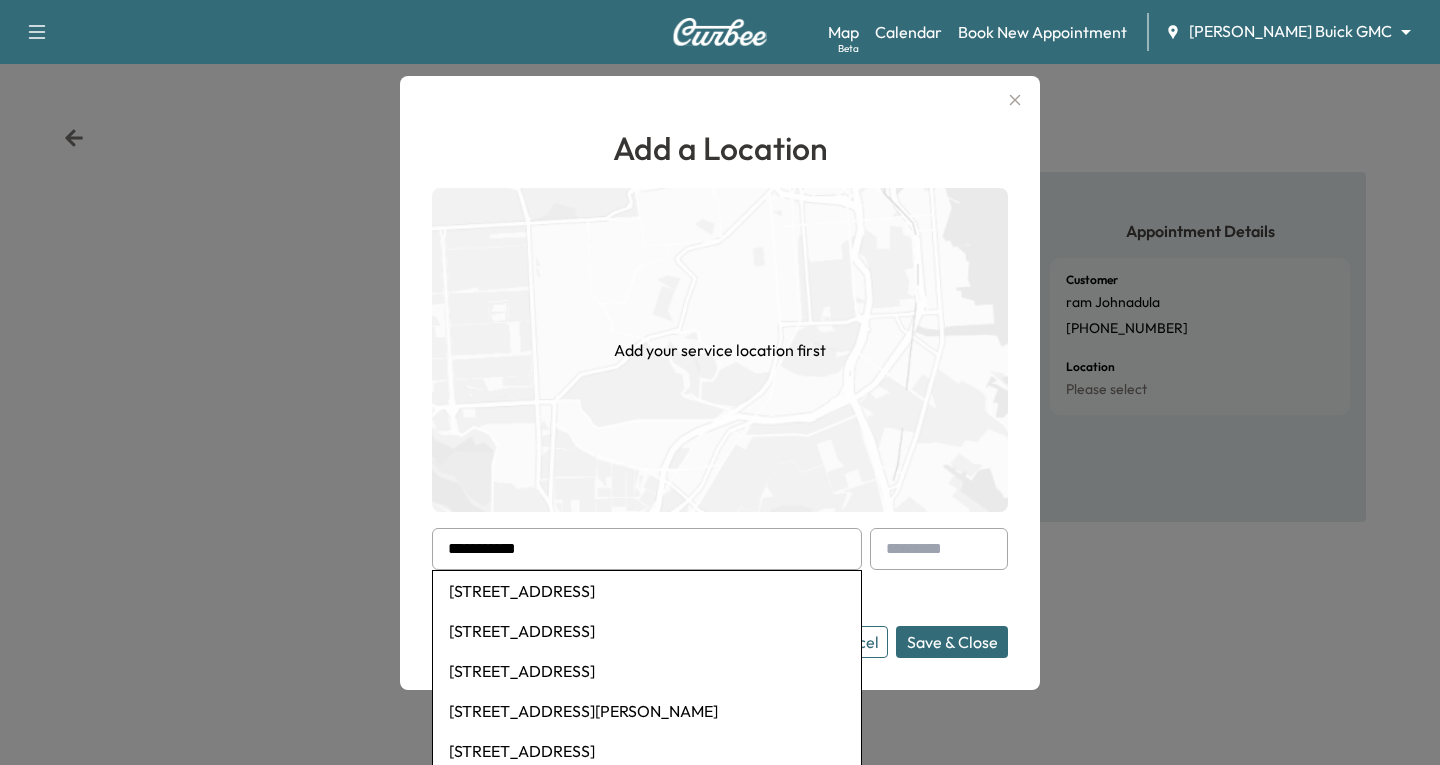 click on "[STREET_ADDRESS]" at bounding box center [647, 591] 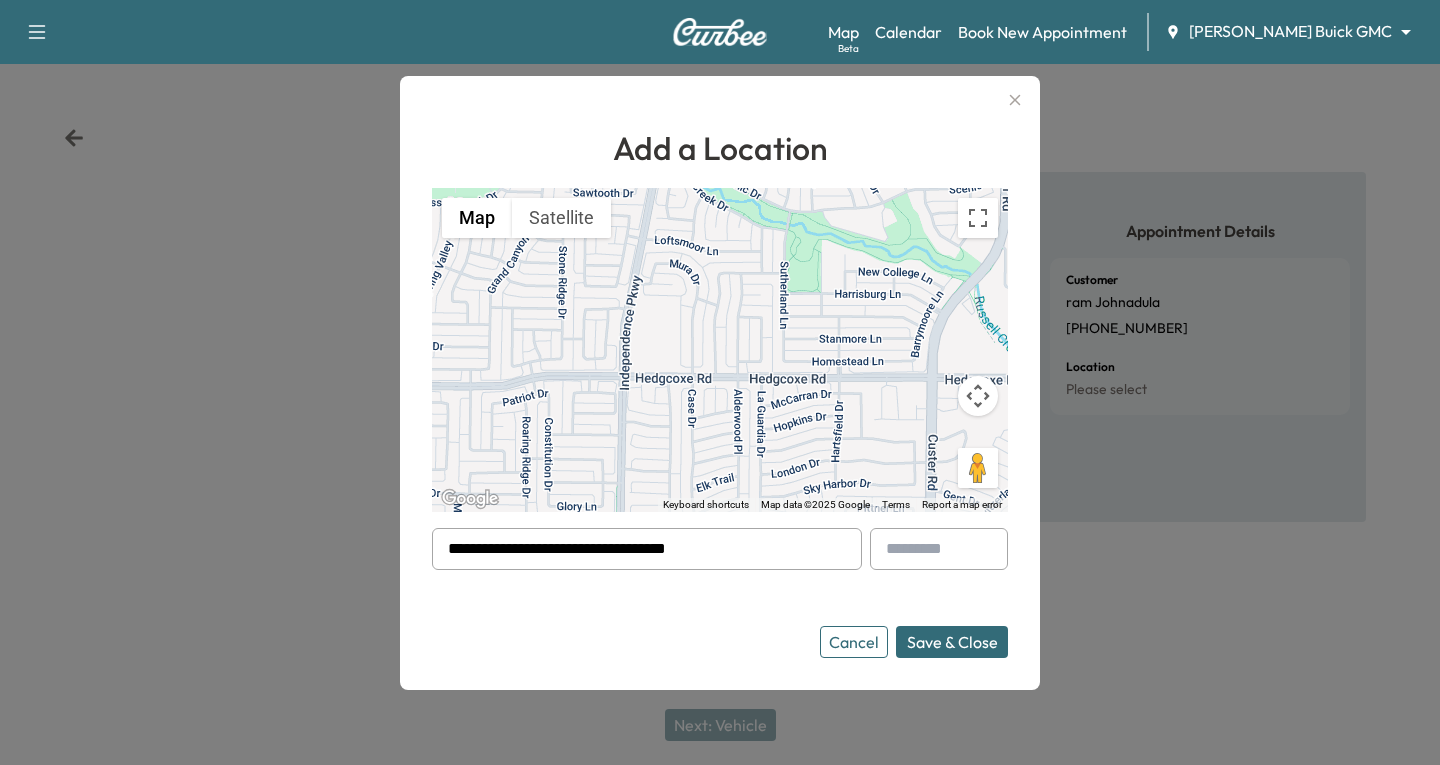 click on "Save & Close" at bounding box center [952, 642] 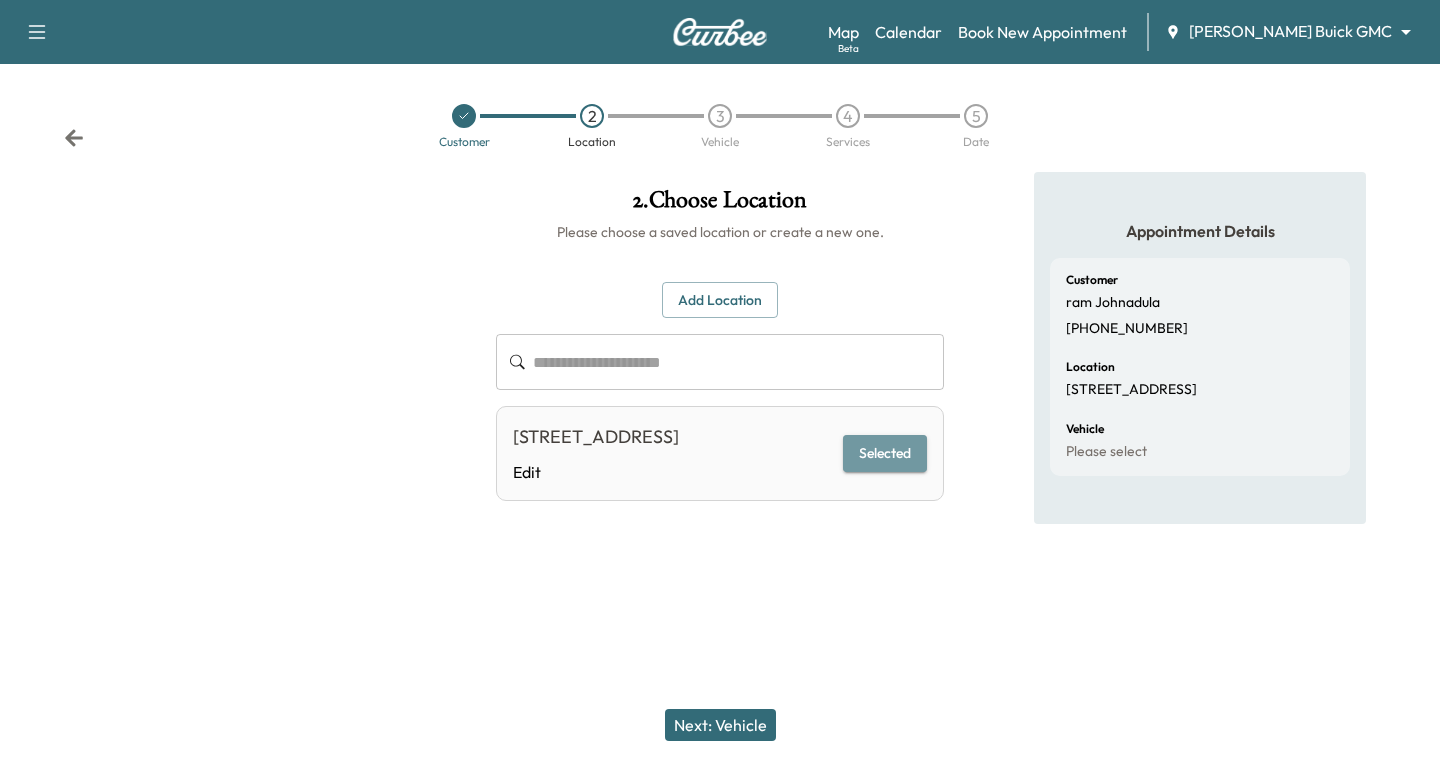 click on "Selected" at bounding box center (885, 453) 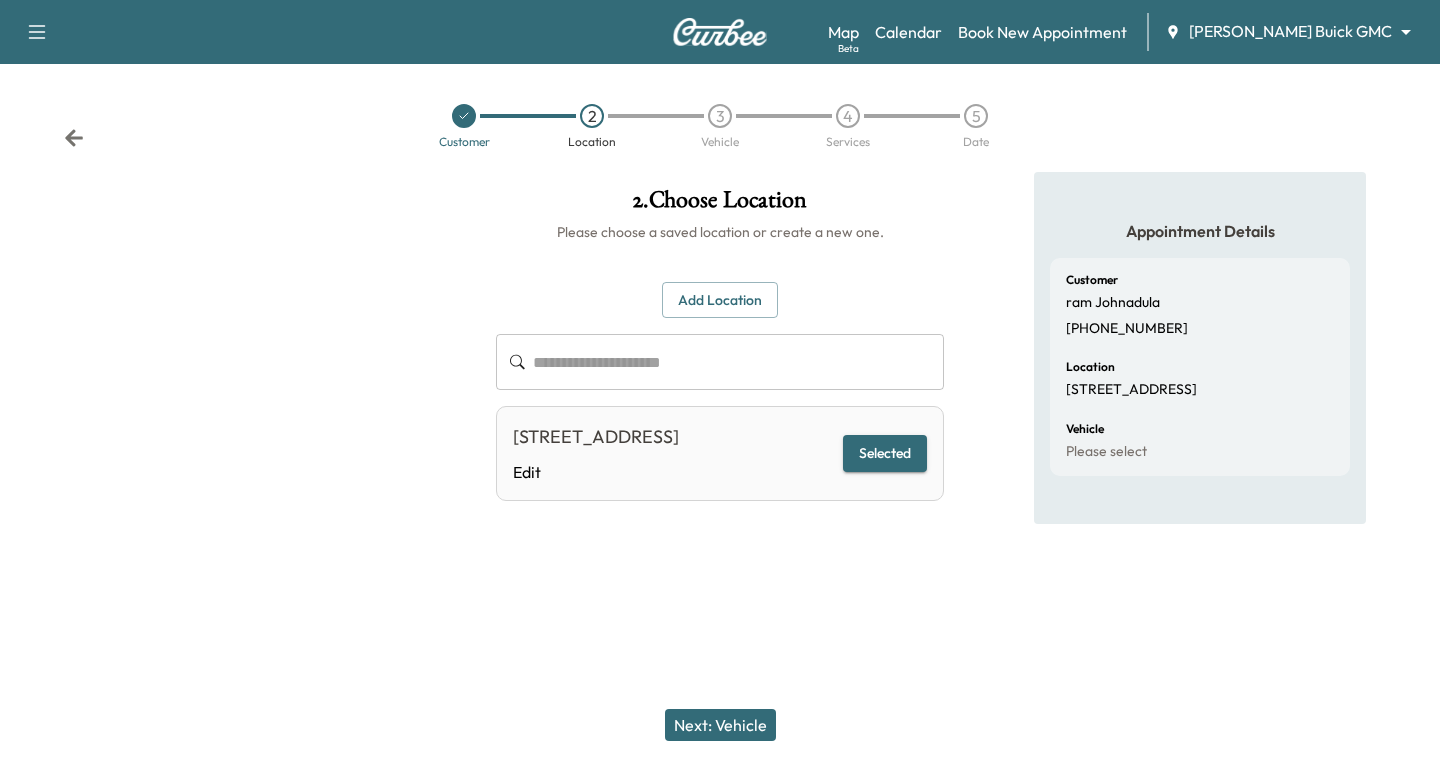 click on "Selected" at bounding box center (885, 453) 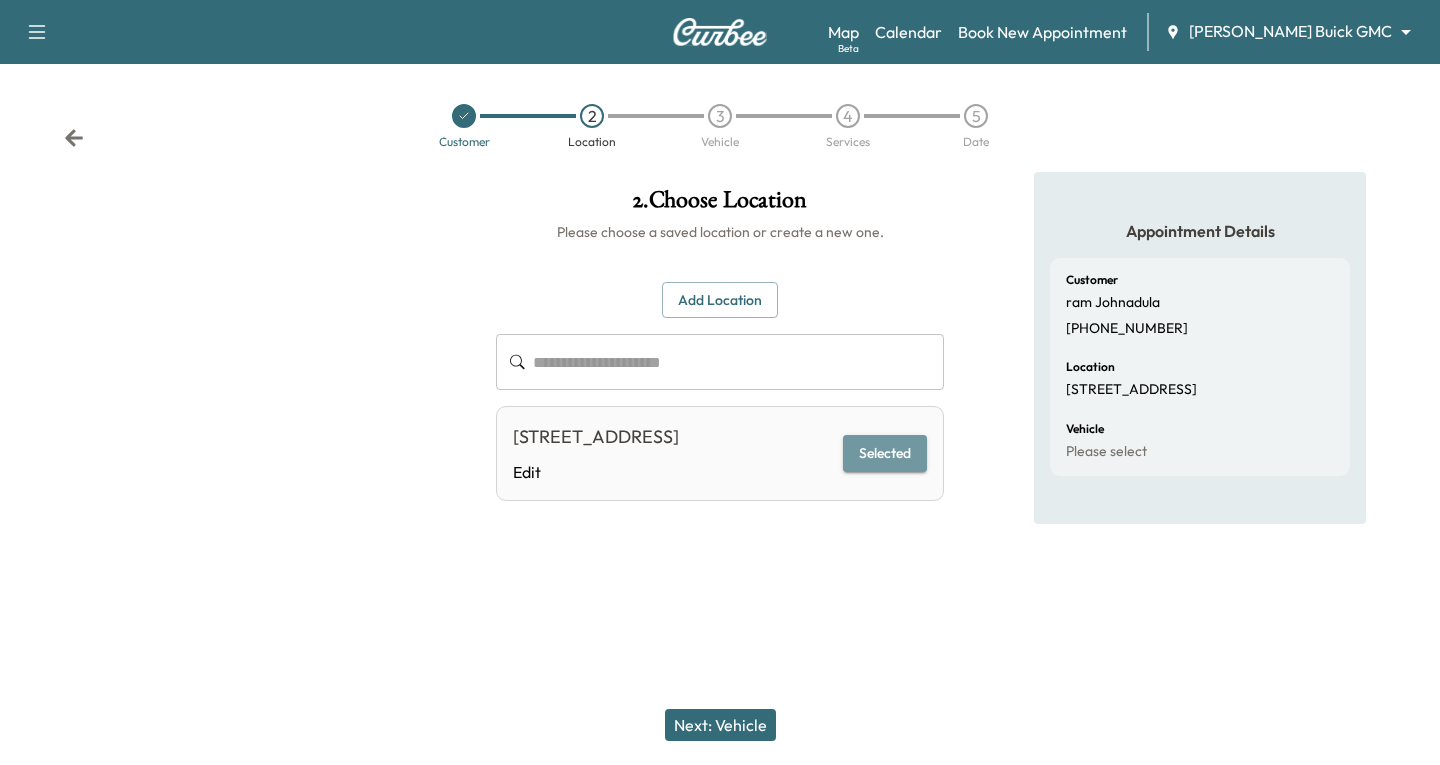 click on "Selected" at bounding box center [885, 453] 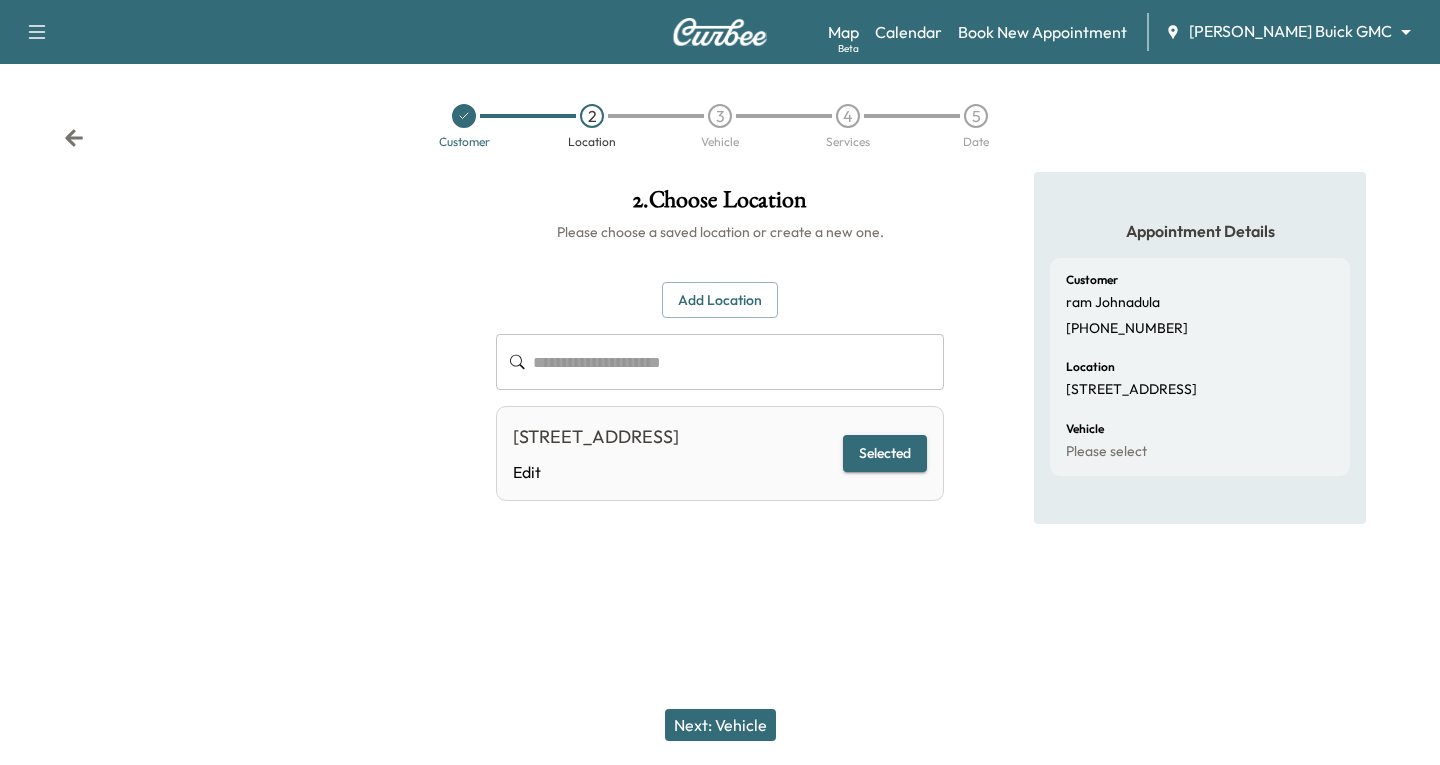 click on "Next: Vehicle" at bounding box center [720, 725] 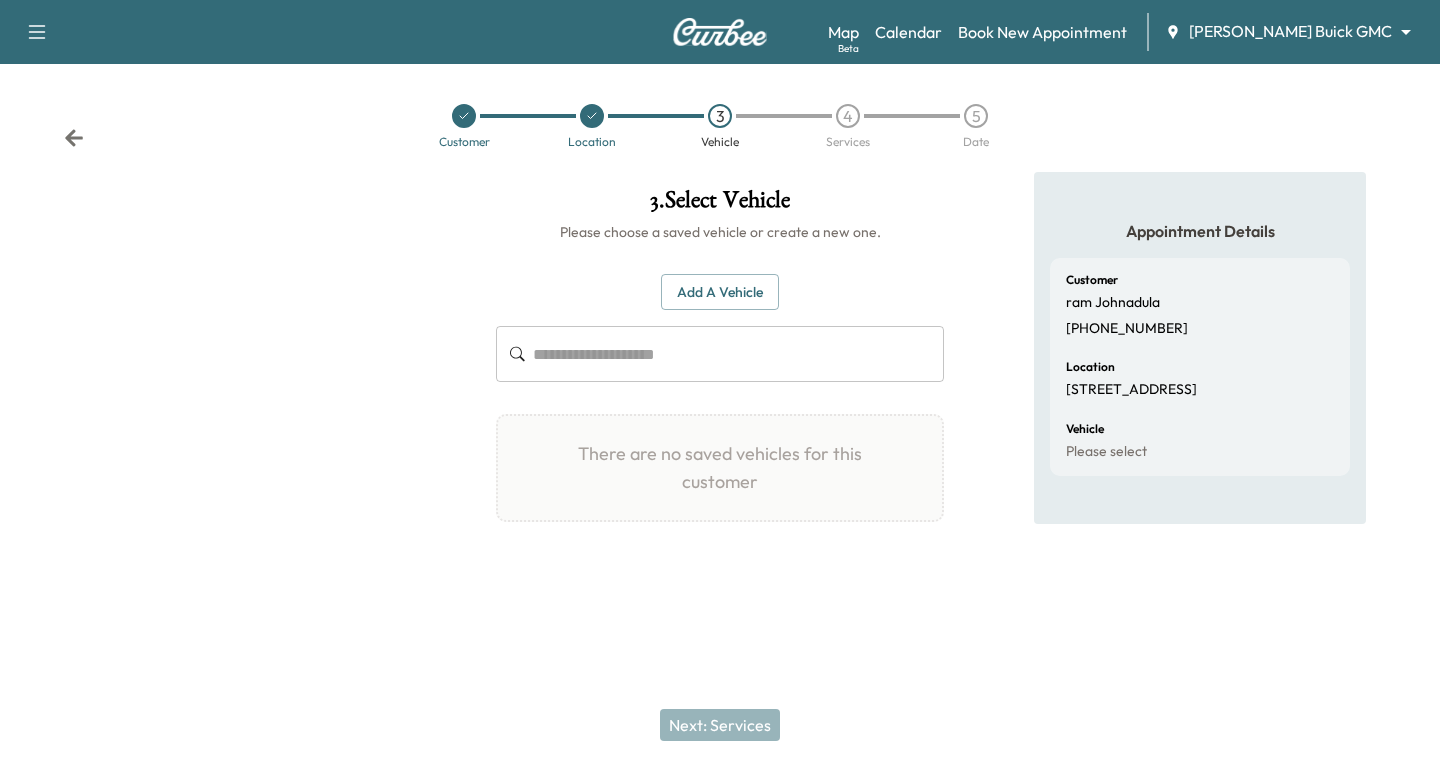 click on "Add a Vehicle" at bounding box center [720, 292] 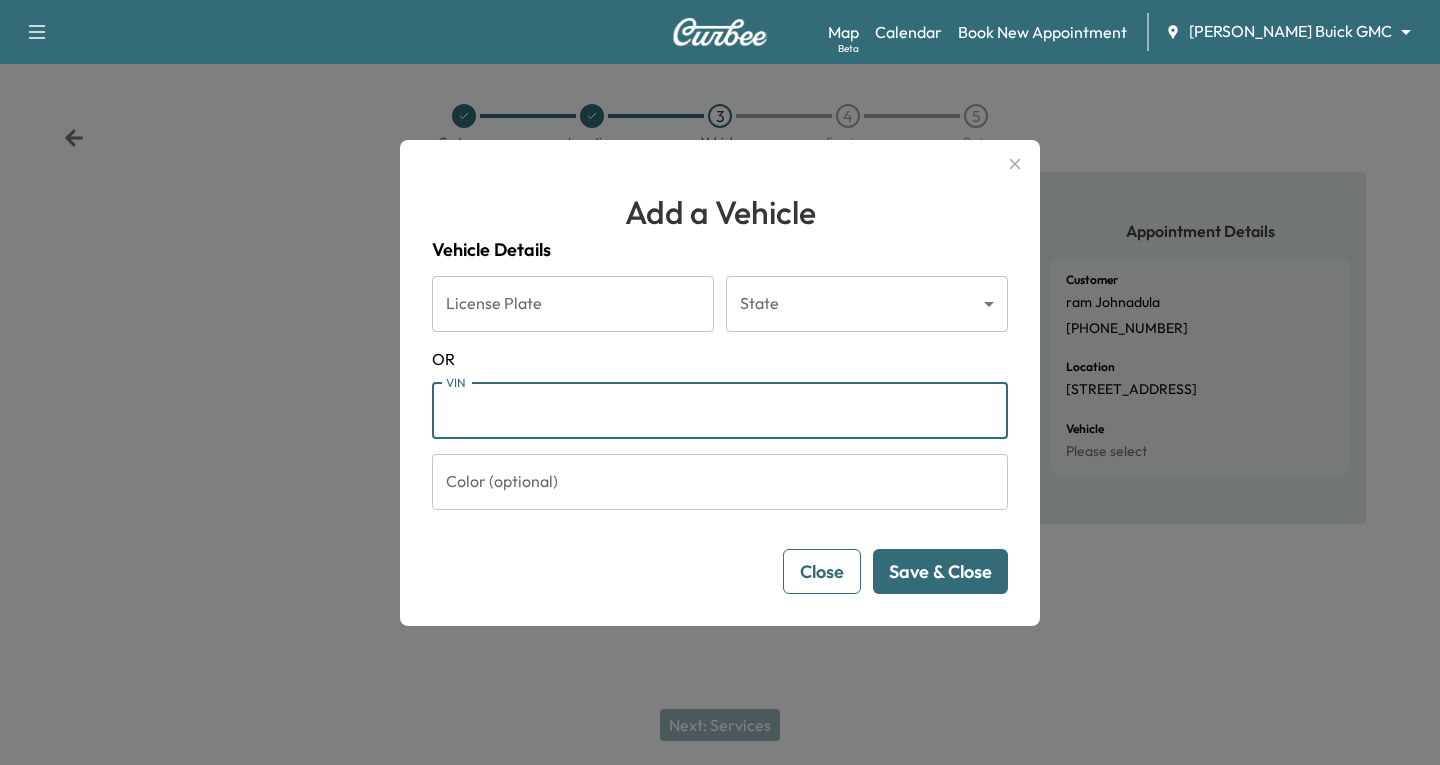 click on "VIN" at bounding box center (720, 411) 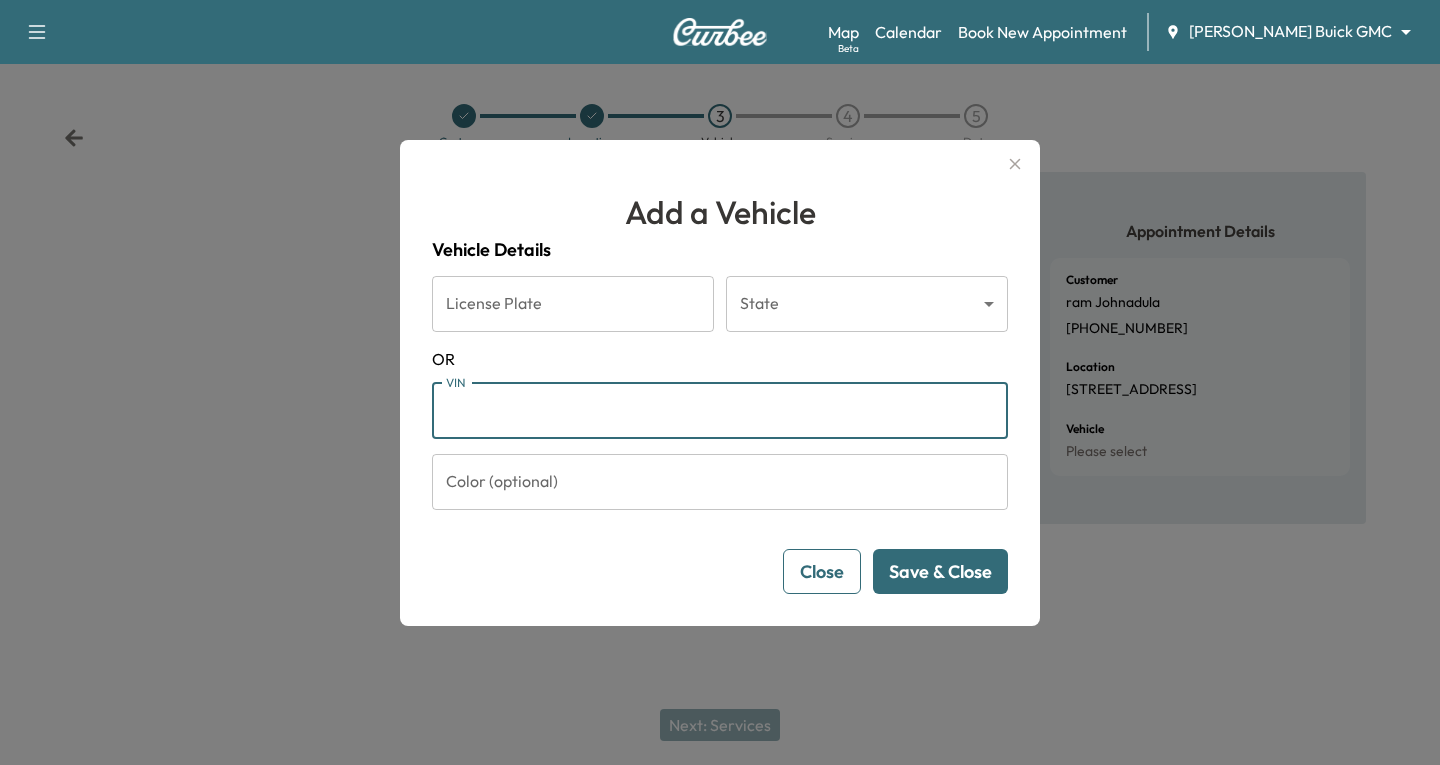 paste on "**********" 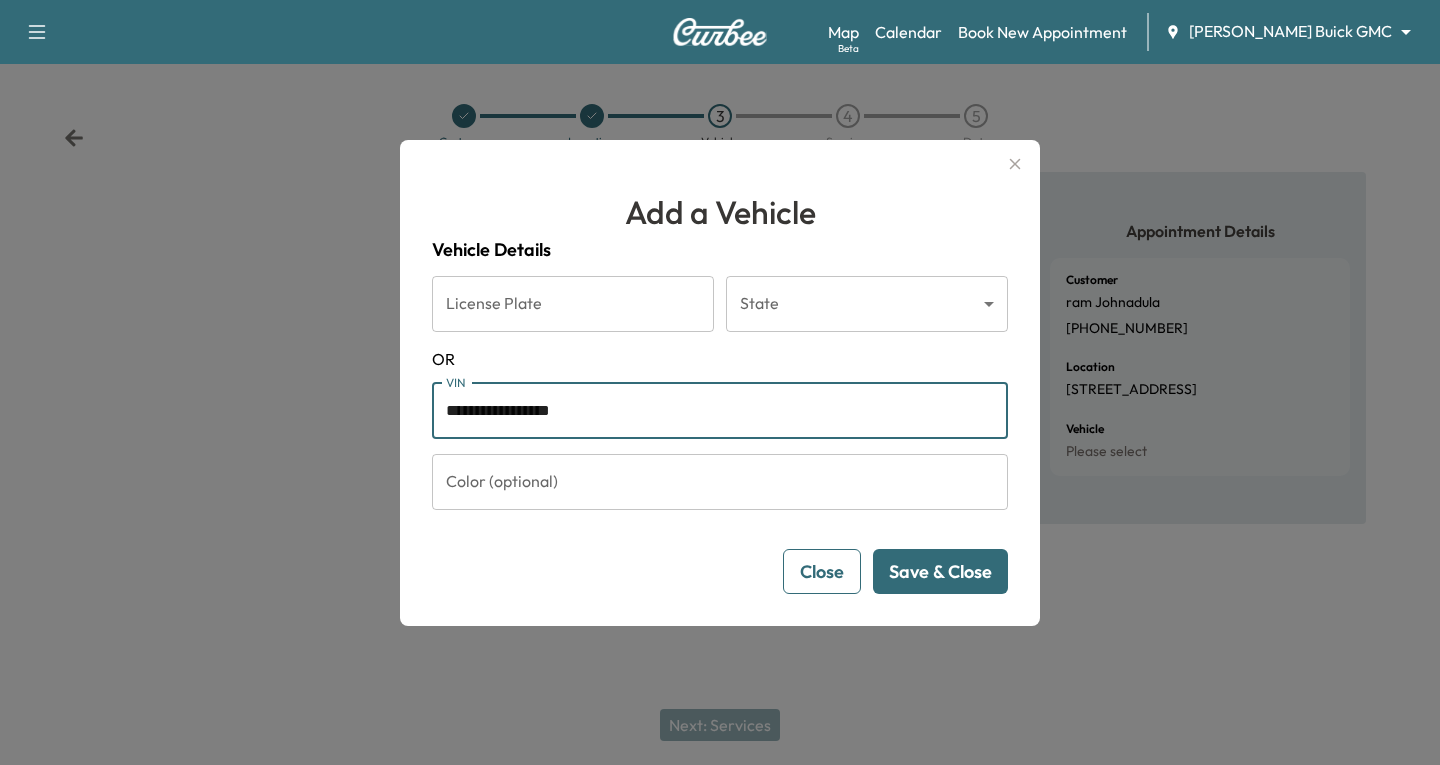 type on "**********" 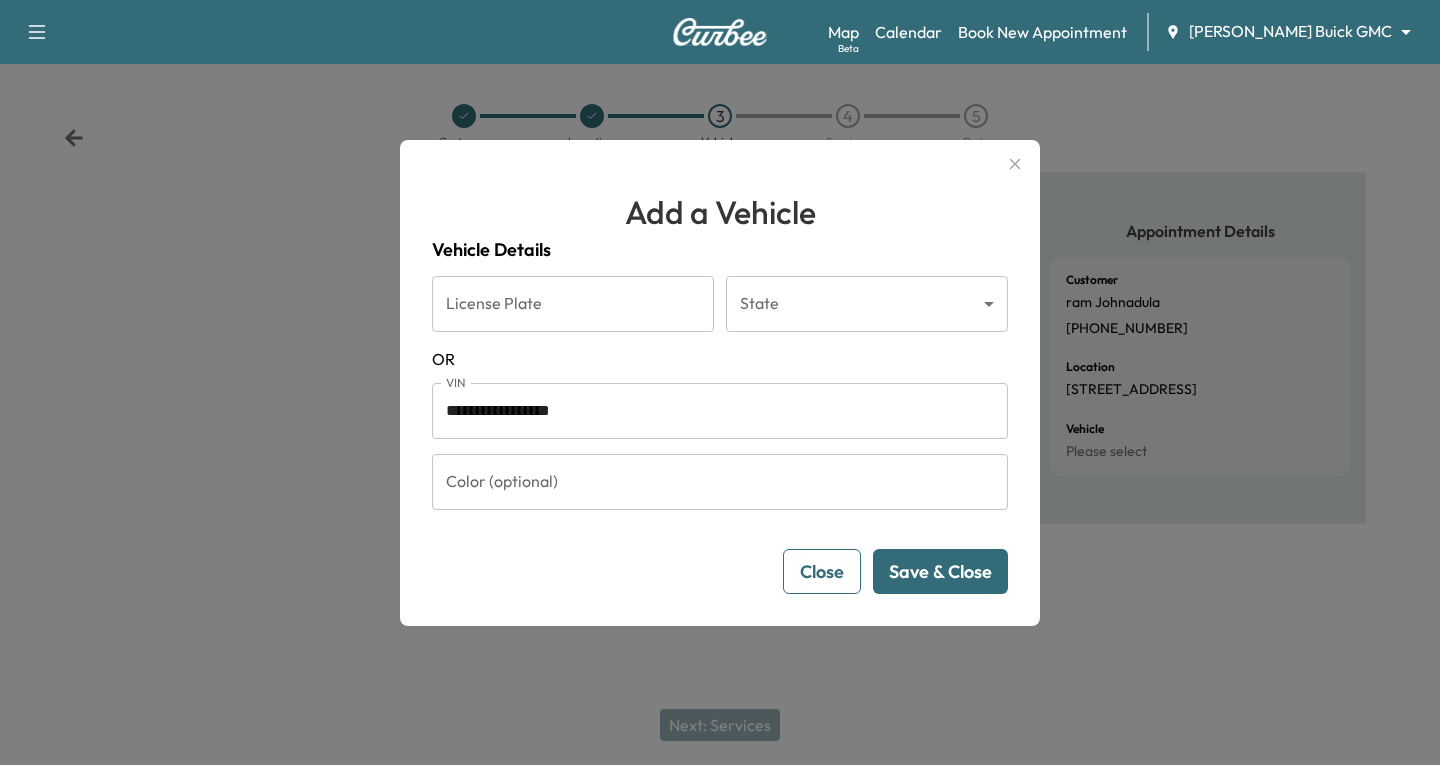 click on "Save & Close" at bounding box center [940, 571] 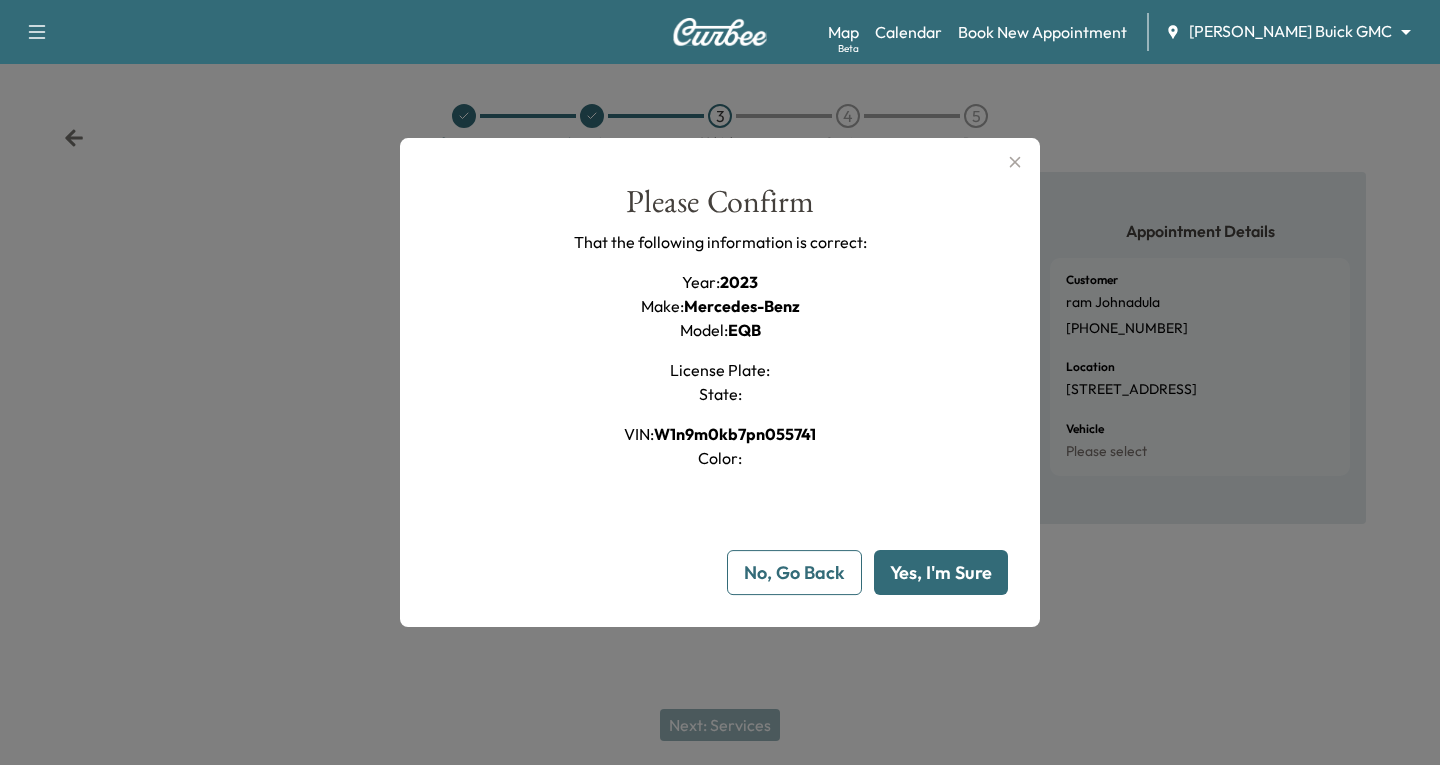 click on "Yes, I'm Sure" at bounding box center (941, 572) 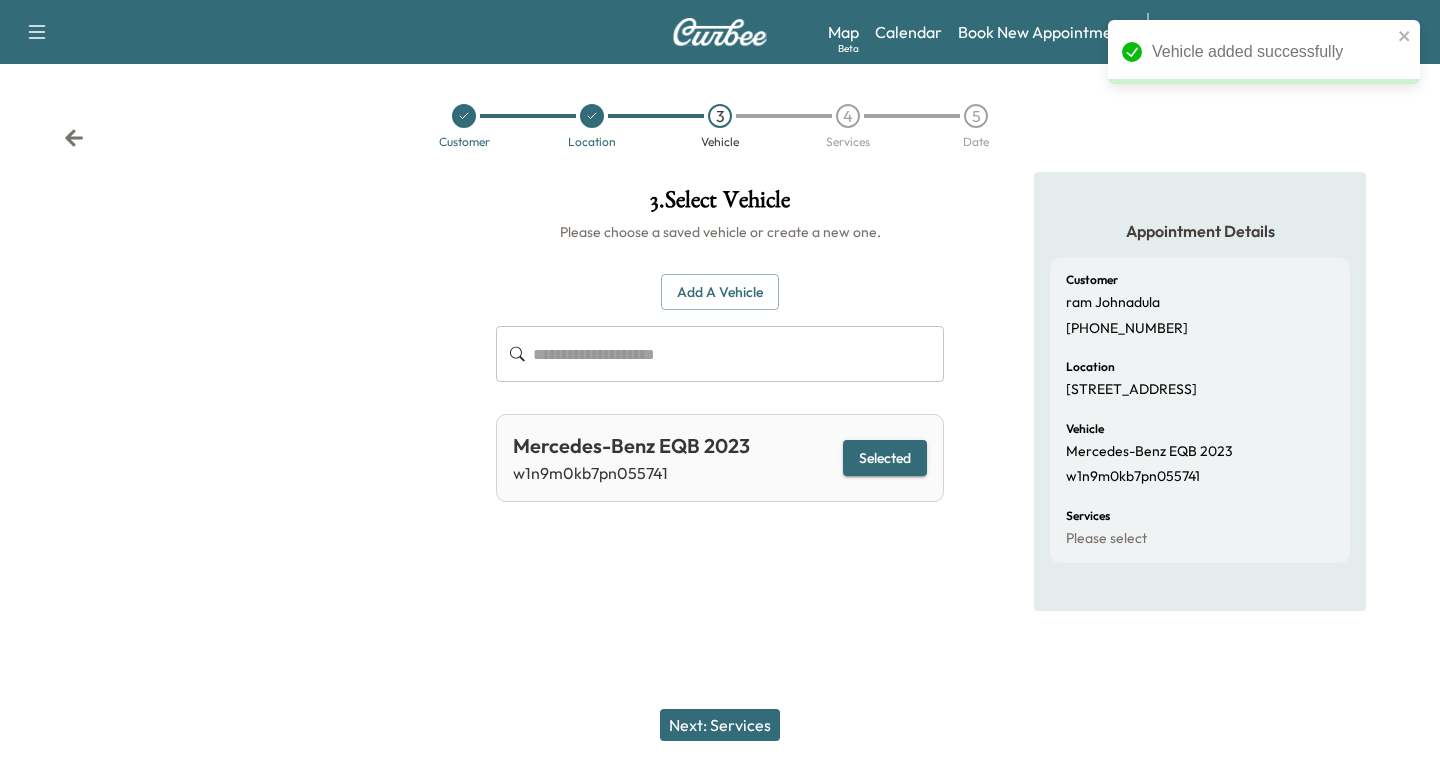 click on "Selected" at bounding box center [885, 458] 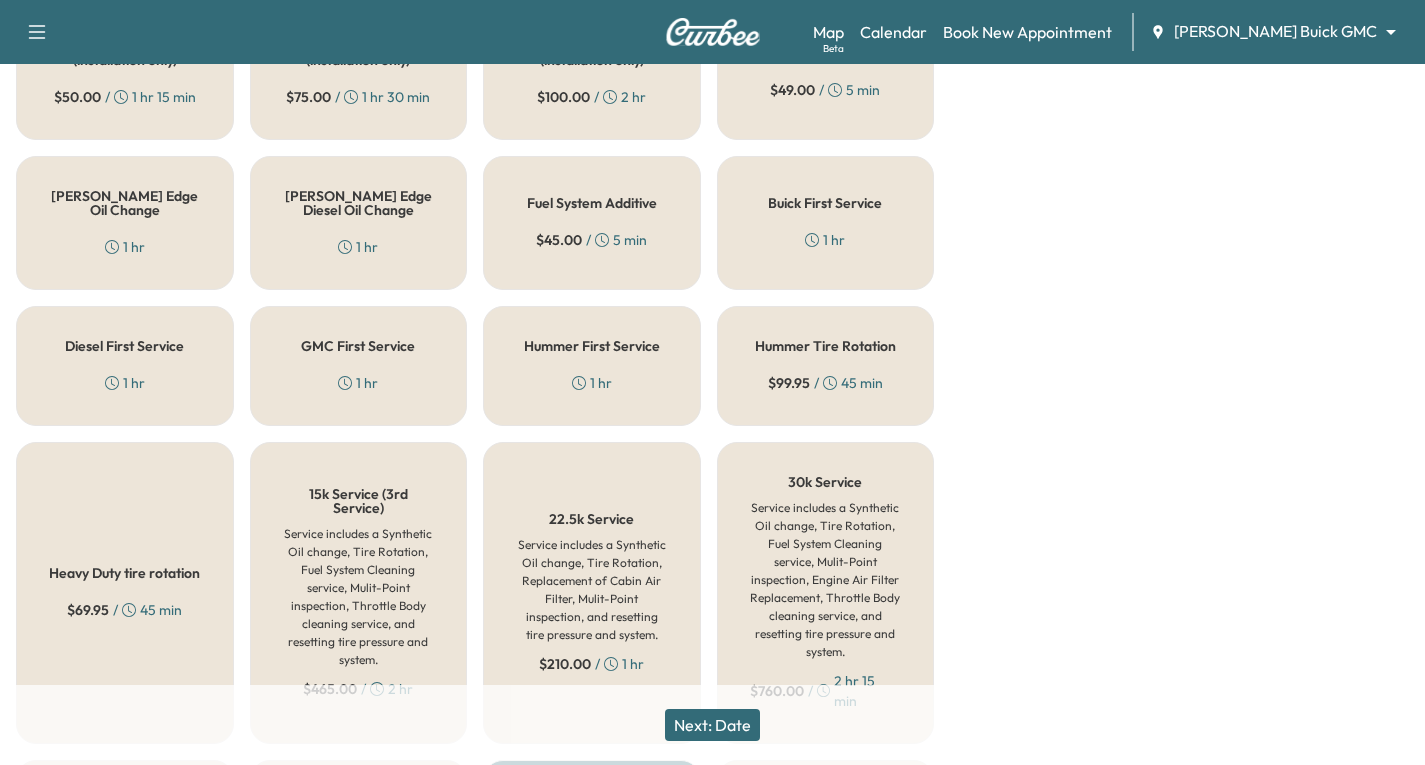 scroll, scrollTop: 1000, scrollLeft: 0, axis: vertical 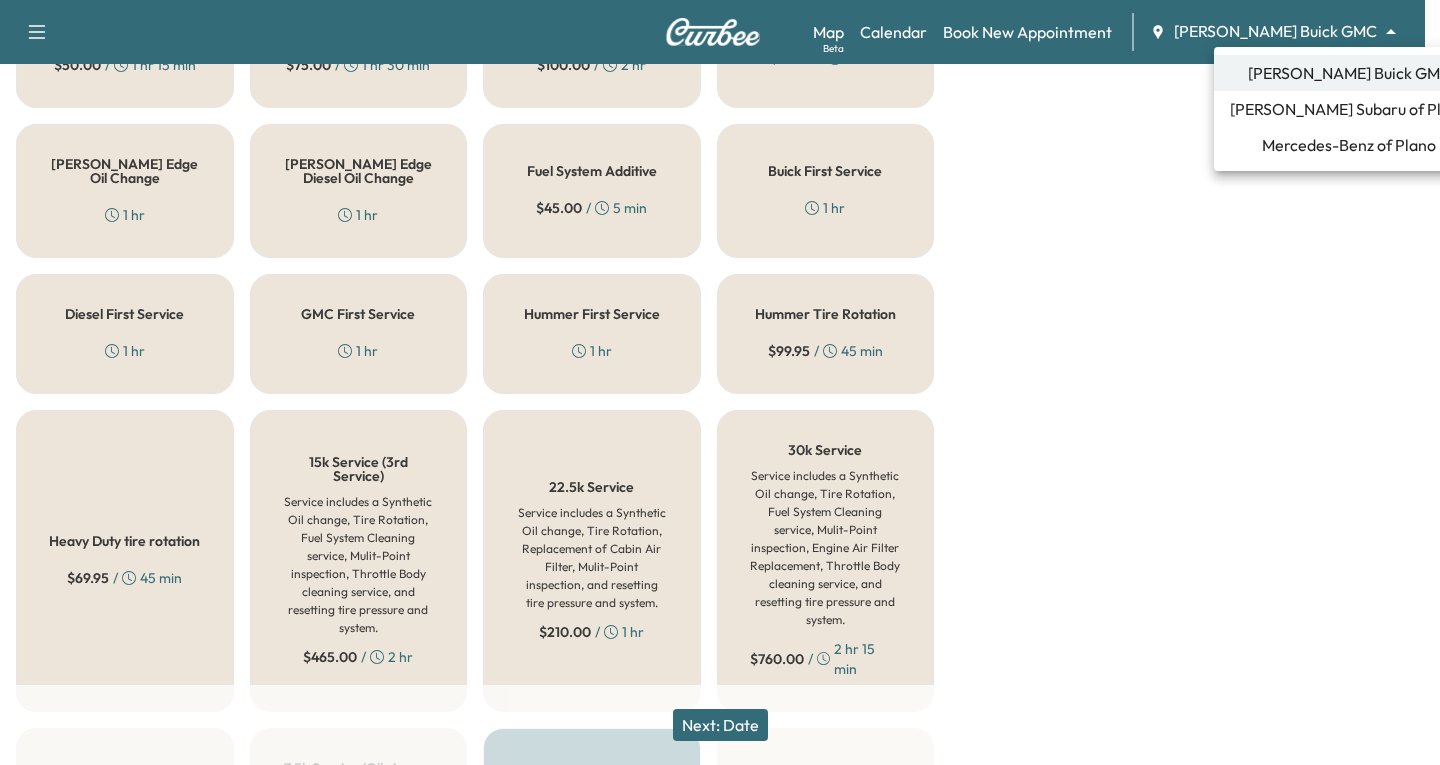 click on "Support Log Out Map Beta Calendar Book New Appointment [PERSON_NAME] Buick GMC ******** ​ Customer Location Vehicle 4 Services 5 Date 4 .  Select Service Please select at least one service. all Maintenance Battery Misc [PERSON_NAME] edge First service Hummer Service Recall Tires Engine Air Filter Replacement $ 72.95 / 5 min 12V Battery Replacement 30 min Brake Fluid Flush $ 136.00 / 45 min Cabin Air Filter Replacement $ 98.00 / 15 min Diesel Fuel Filter $ 195.00 / 30 min Oil Change 6qts of oil $ 96.95 / 45 min Oil Change 8qts of oil $ 108.95 / 45 min Diesel Oil Change Service $ 159.95 / 45 min Recall 90 1 hr 30 min Recall 15 15 min Recall 30 30 min Recall 45 45 min Recall 60 1 hr Power Steering system flush $ 145.95 / 45 min Throttle Body Service $ 79.95 / 20 min Mount and Balance 1 (installation only) $ 25.00 / 45 min Mount and Balance 2 (installation only) $ 50.00 / 1 hr 15 min Mount and Balance 3 (installation only) $ 75.00 / 1 hr 30 min Mount and Balance 4 (installation only) $ 100.00 / 2 hr Front Wiper Blades $" at bounding box center (720, -618) 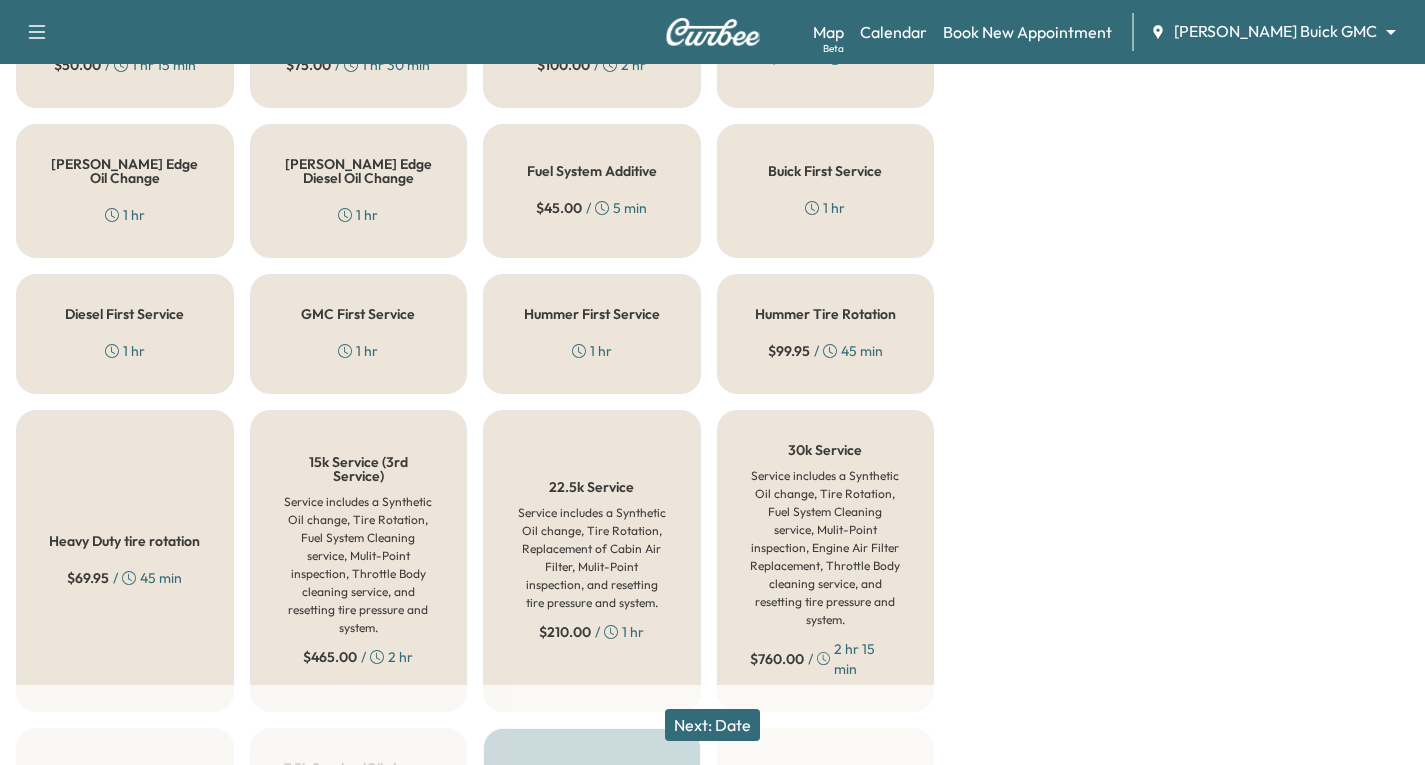 scroll, scrollTop: 0, scrollLeft: 0, axis: both 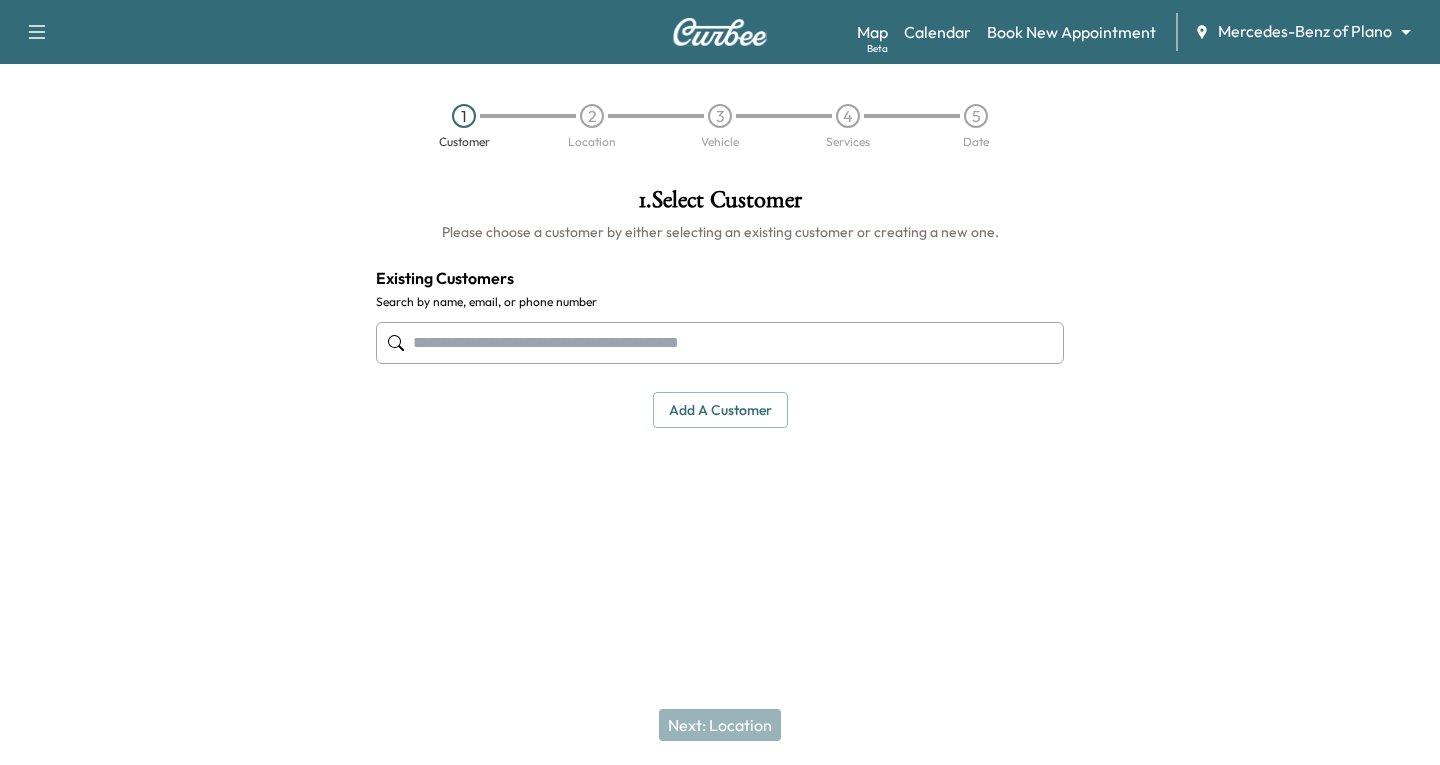 click at bounding box center [720, 343] 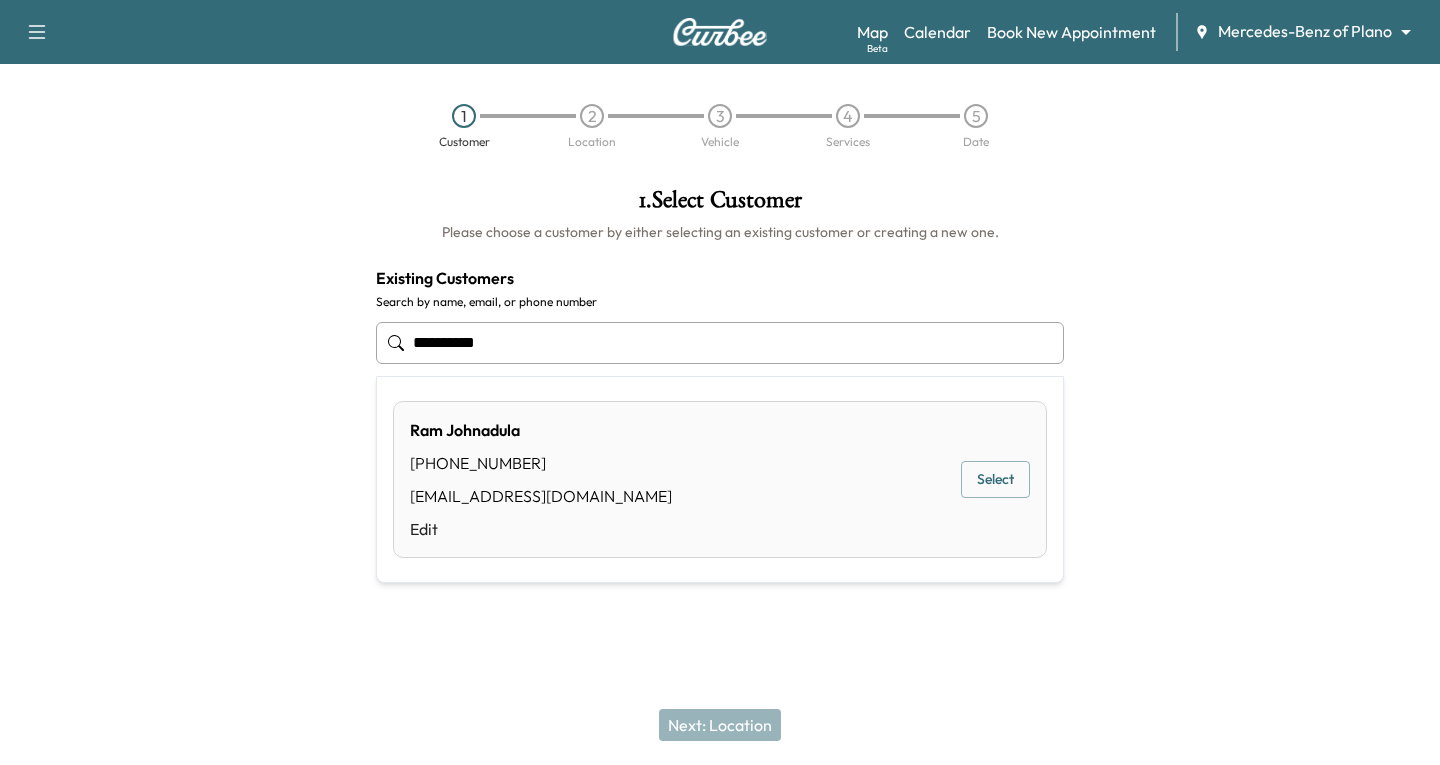 click on "Select" at bounding box center (995, 479) 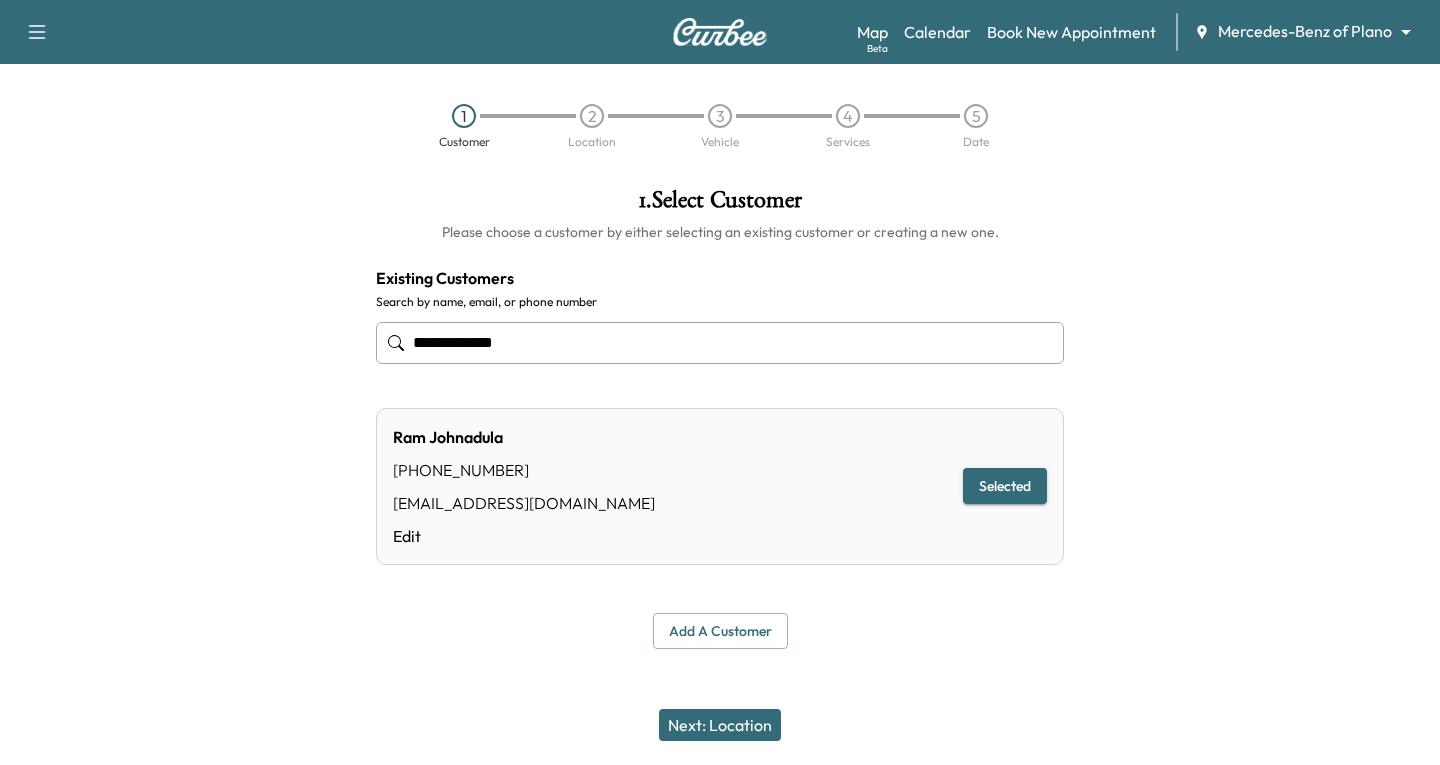type on "**********" 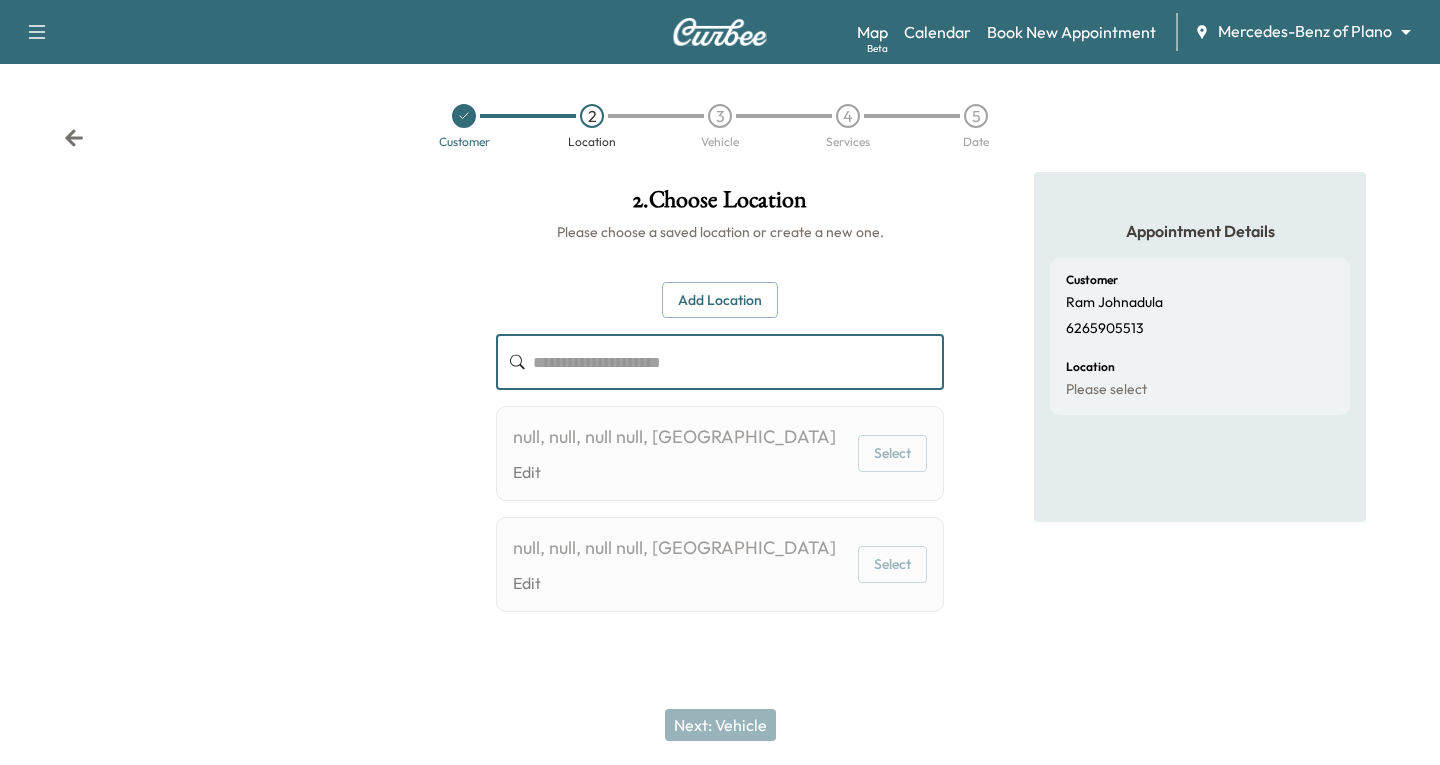click at bounding box center [738, 362] 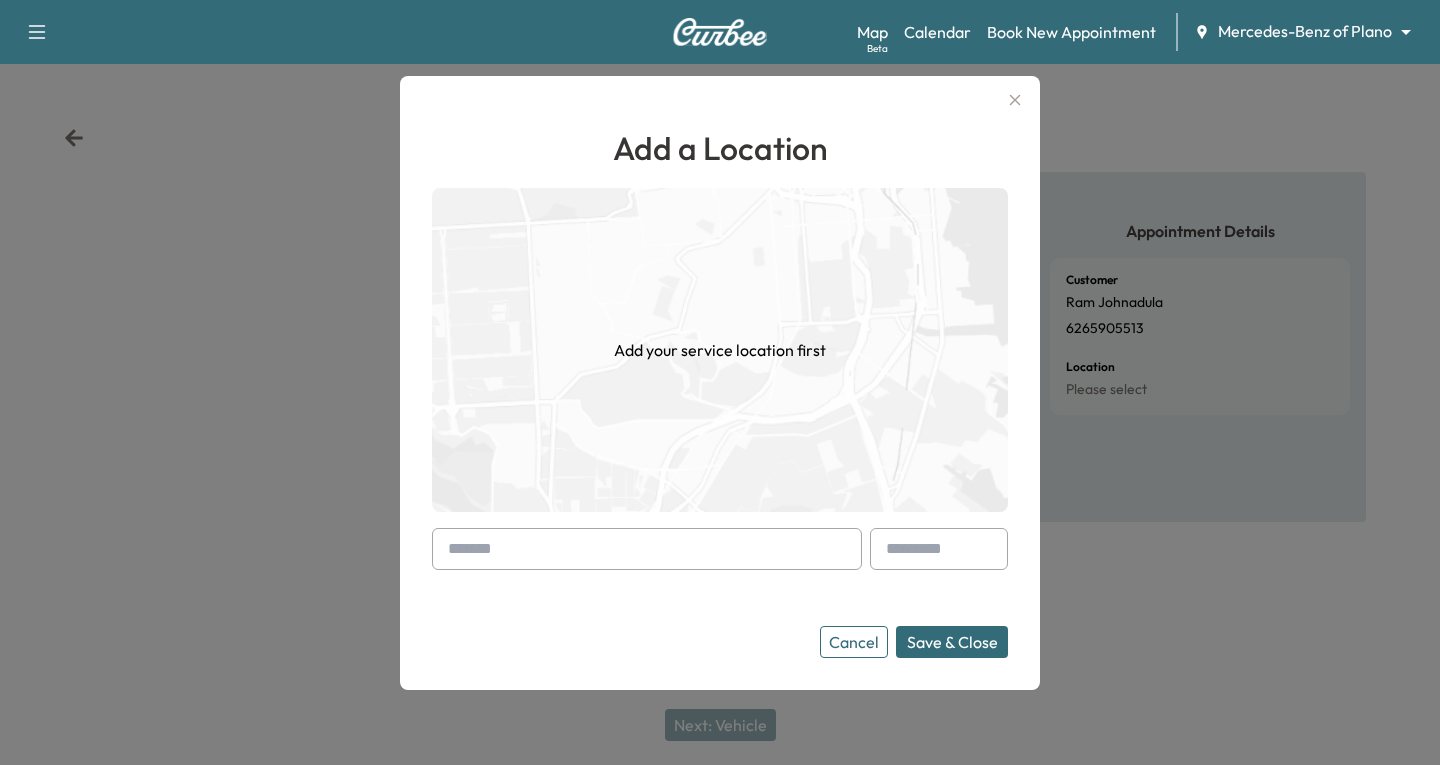 click at bounding box center [647, 549] 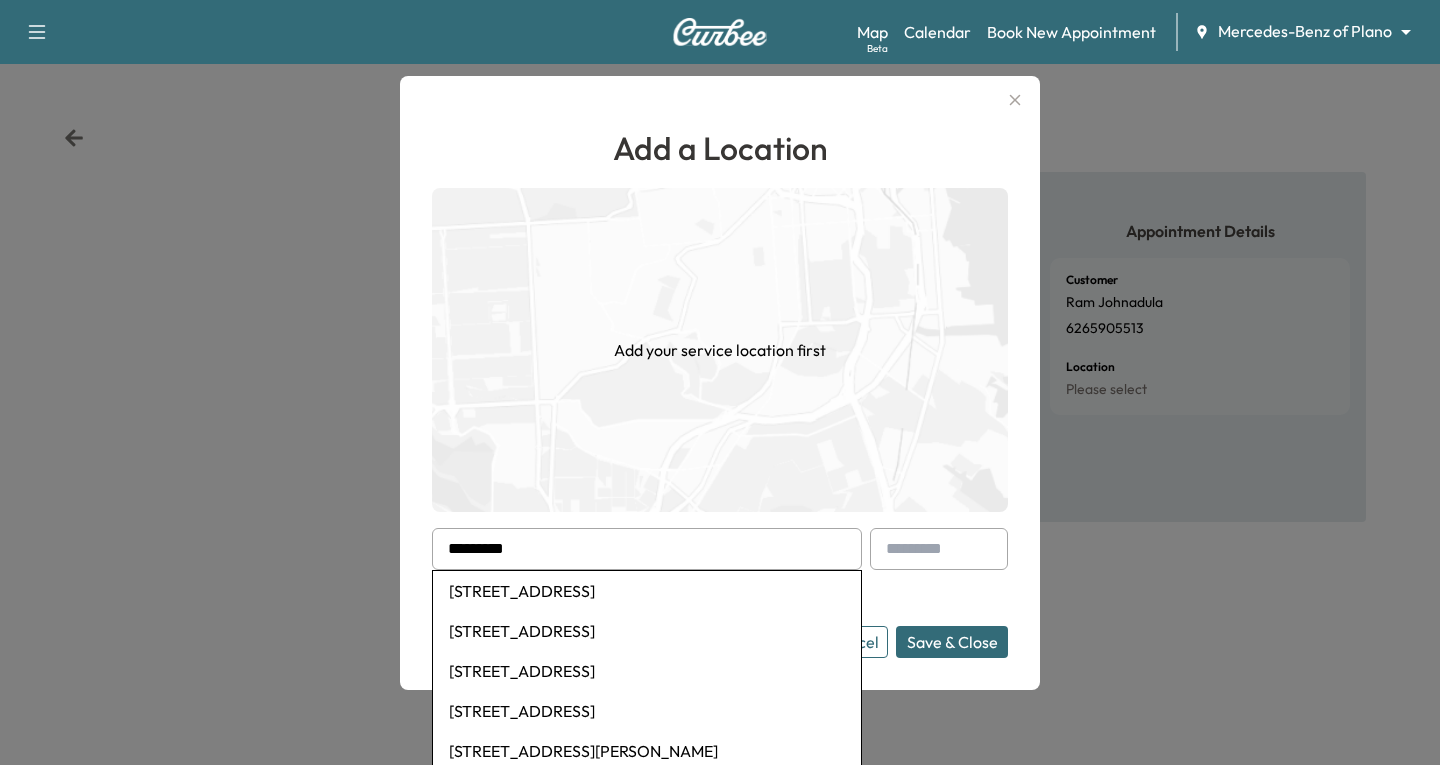 click on "[STREET_ADDRESS]" at bounding box center [647, 631] 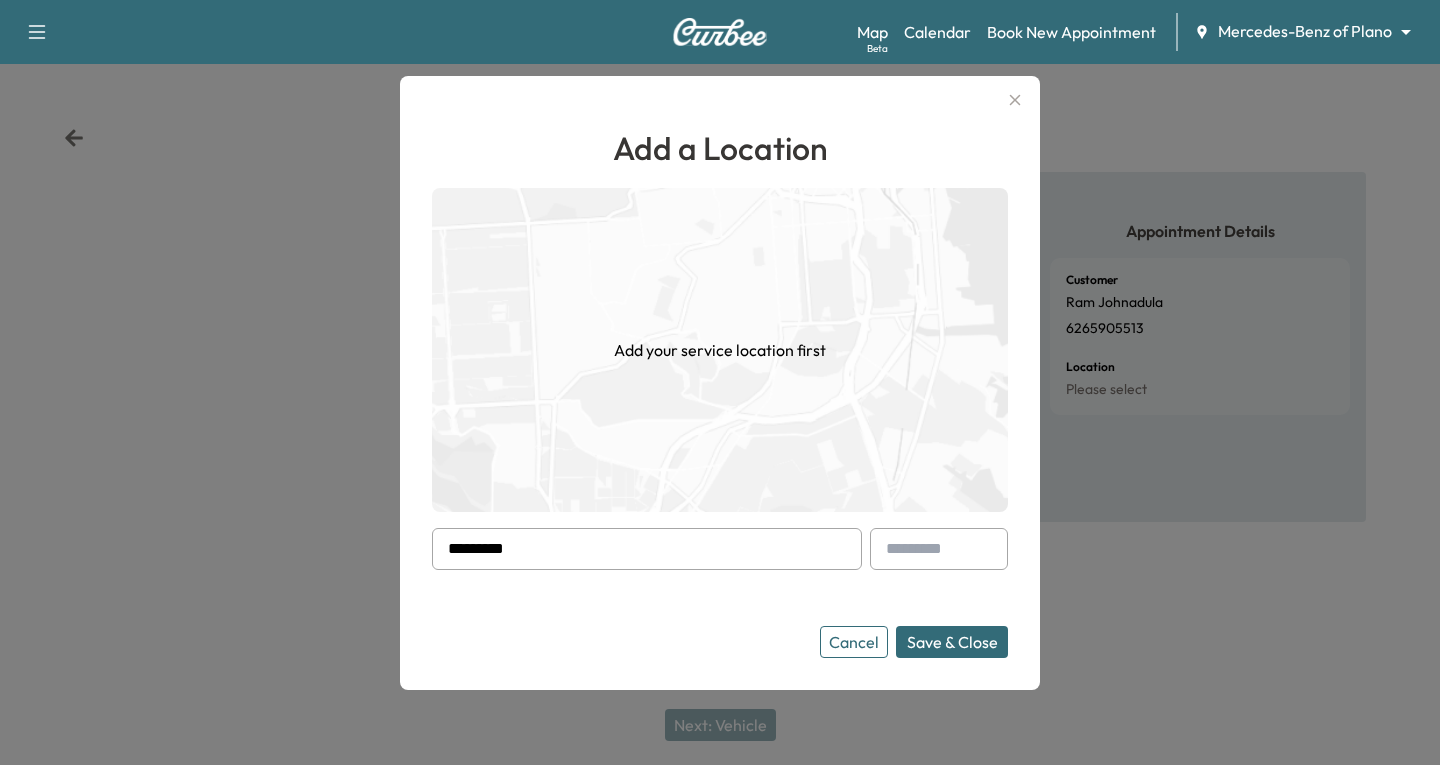 type on "**********" 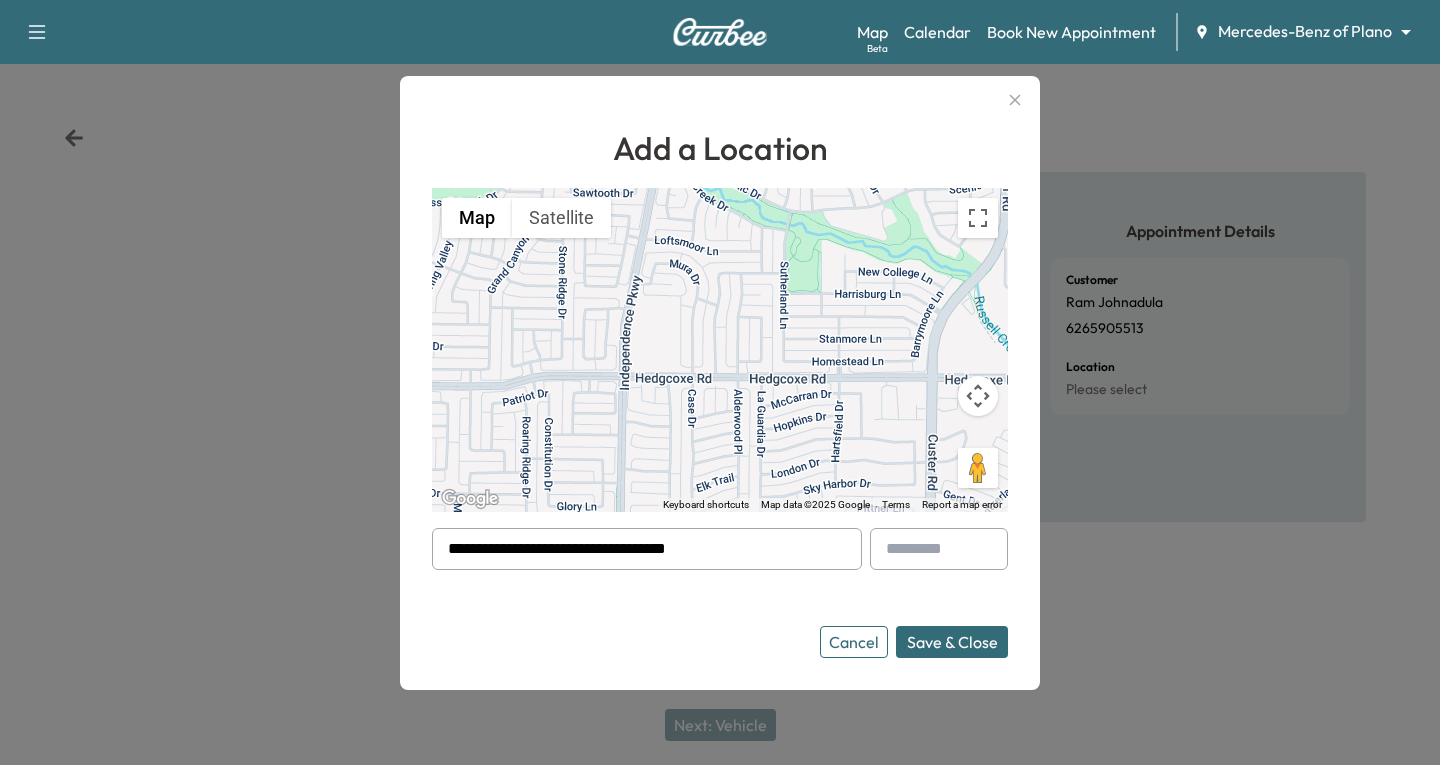 click on "Save & Close" at bounding box center [952, 642] 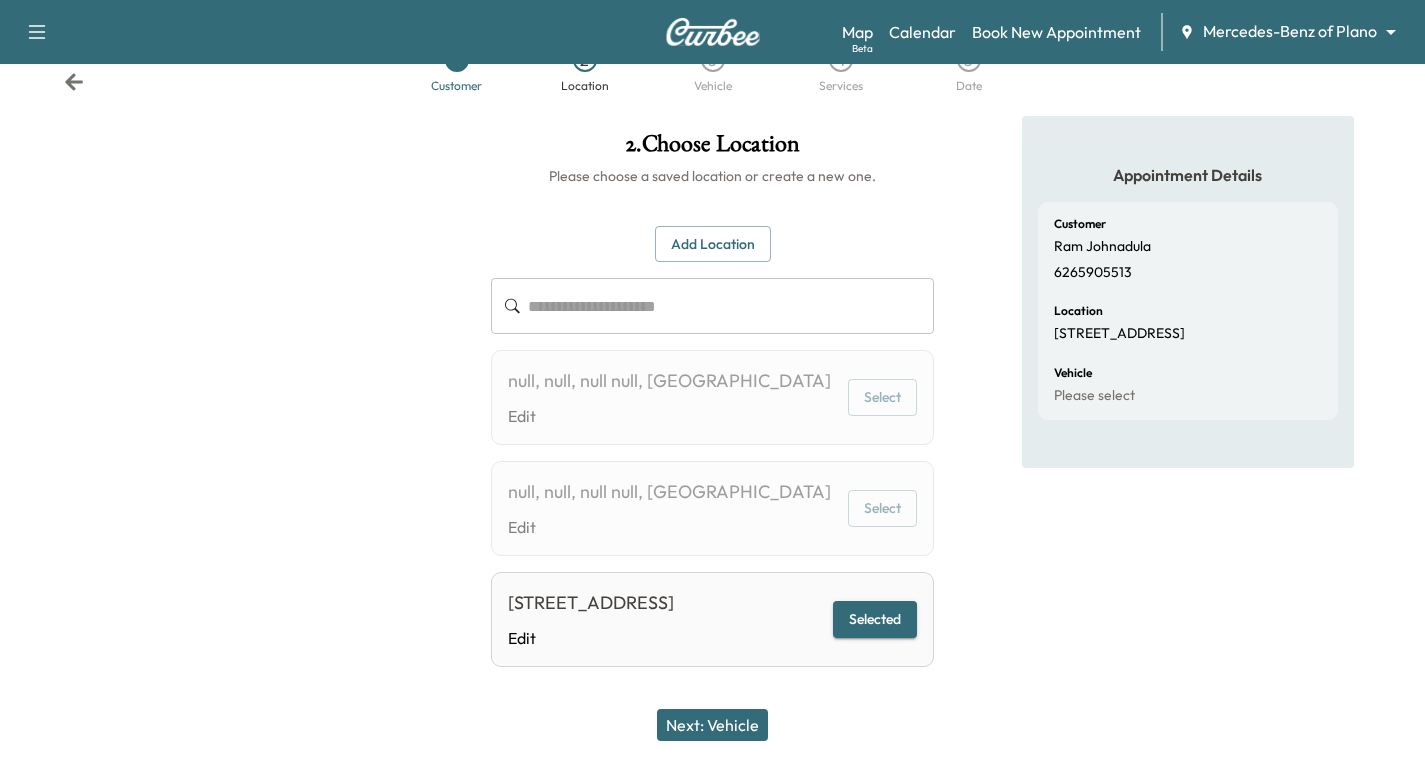 scroll, scrollTop: 106, scrollLeft: 0, axis: vertical 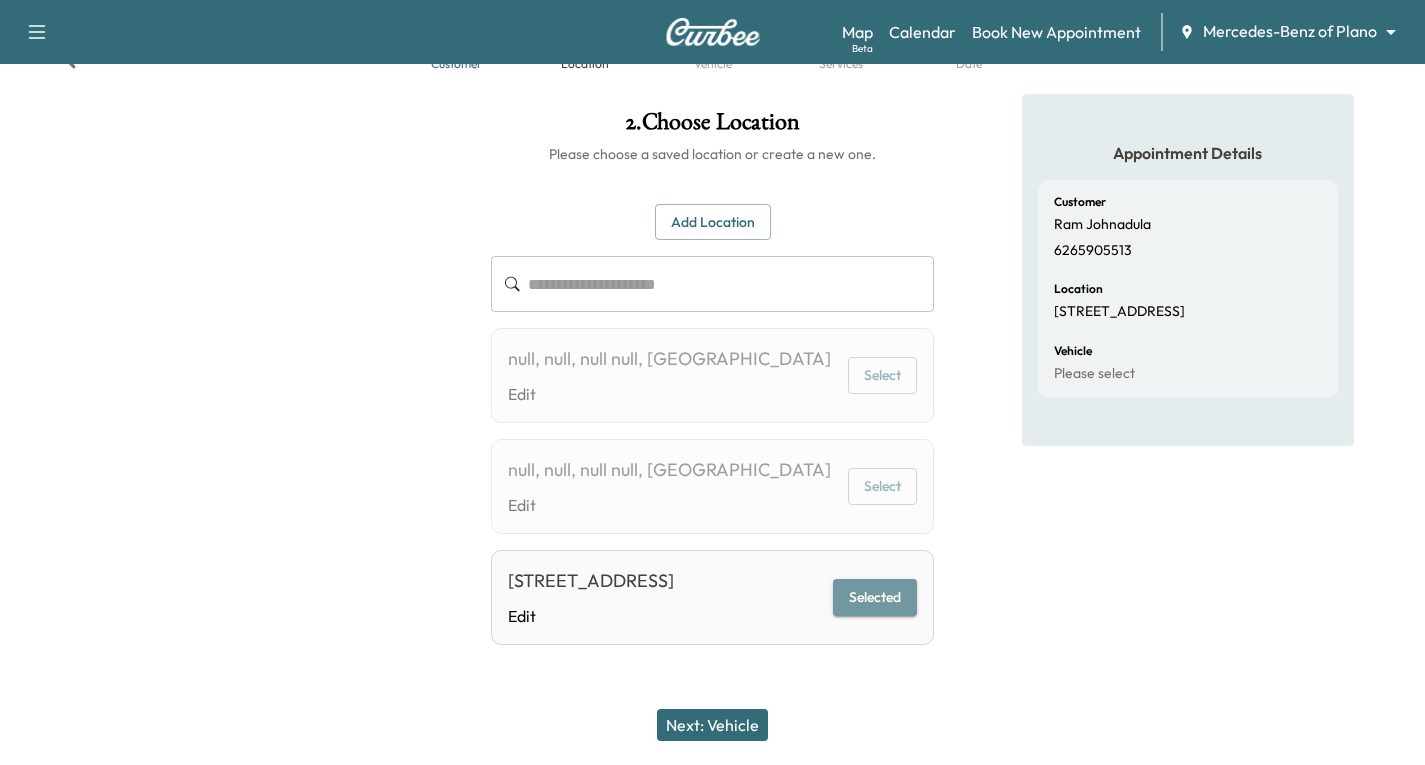click on "Selected" at bounding box center (875, 597) 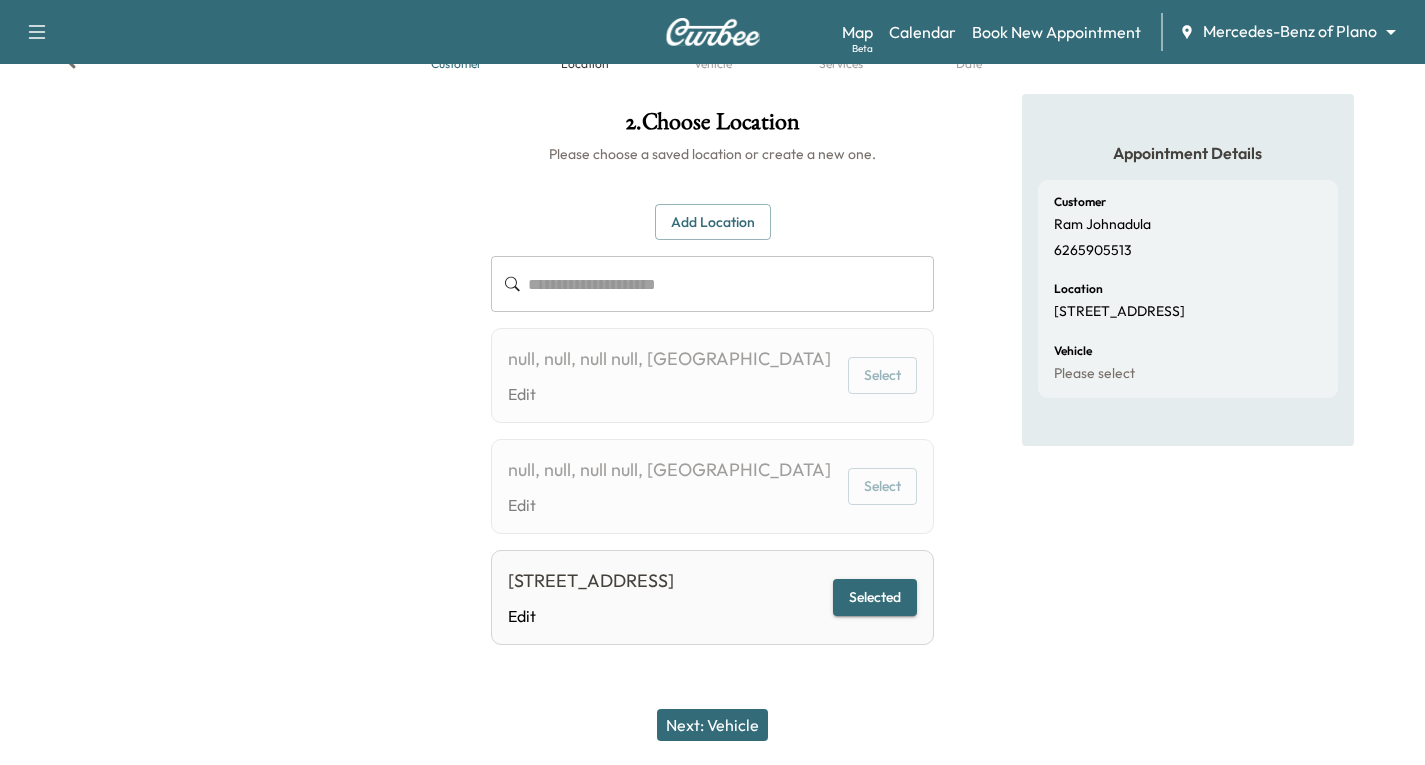 click on "Next: Vehicle" at bounding box center (712, 725) 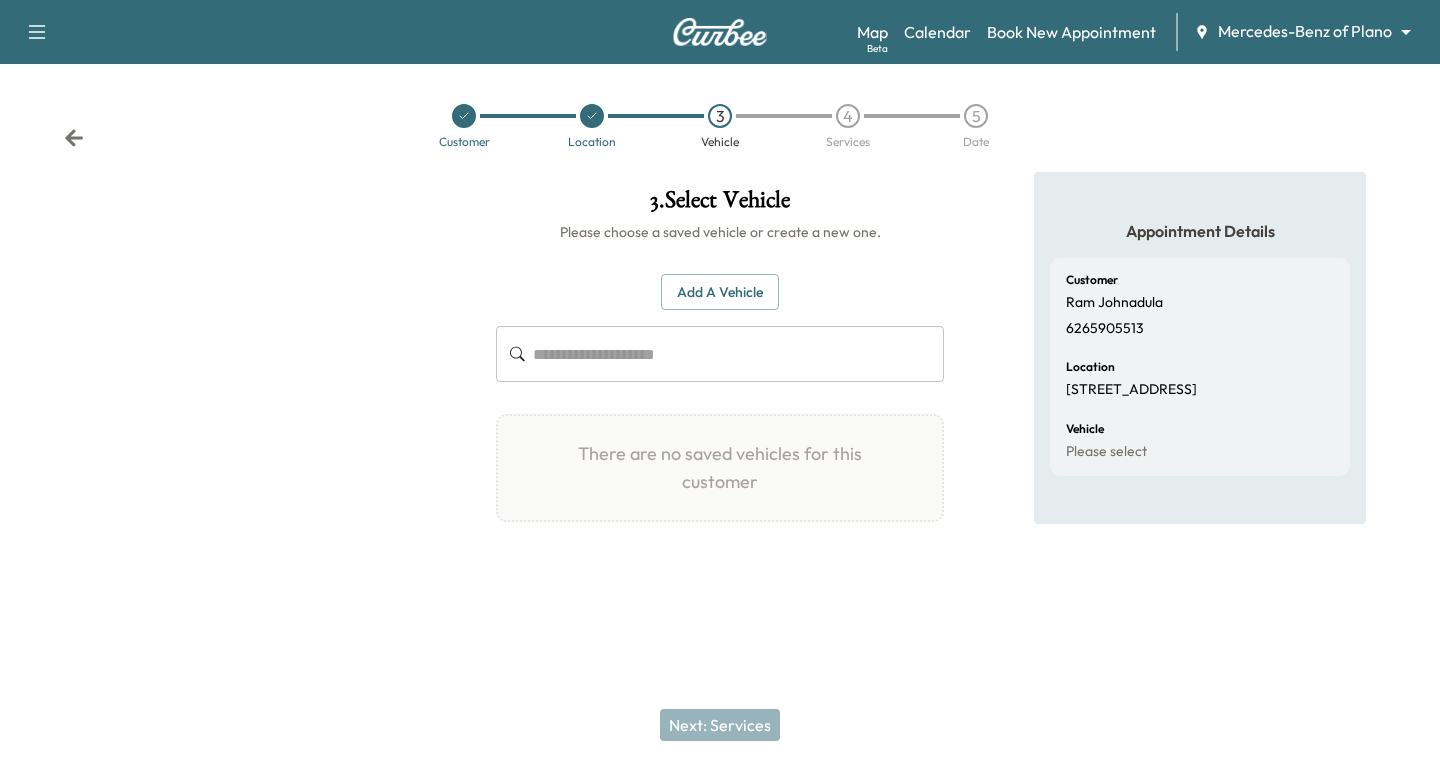 click on "Add a Vehicle" at bounding box center (720, 292) 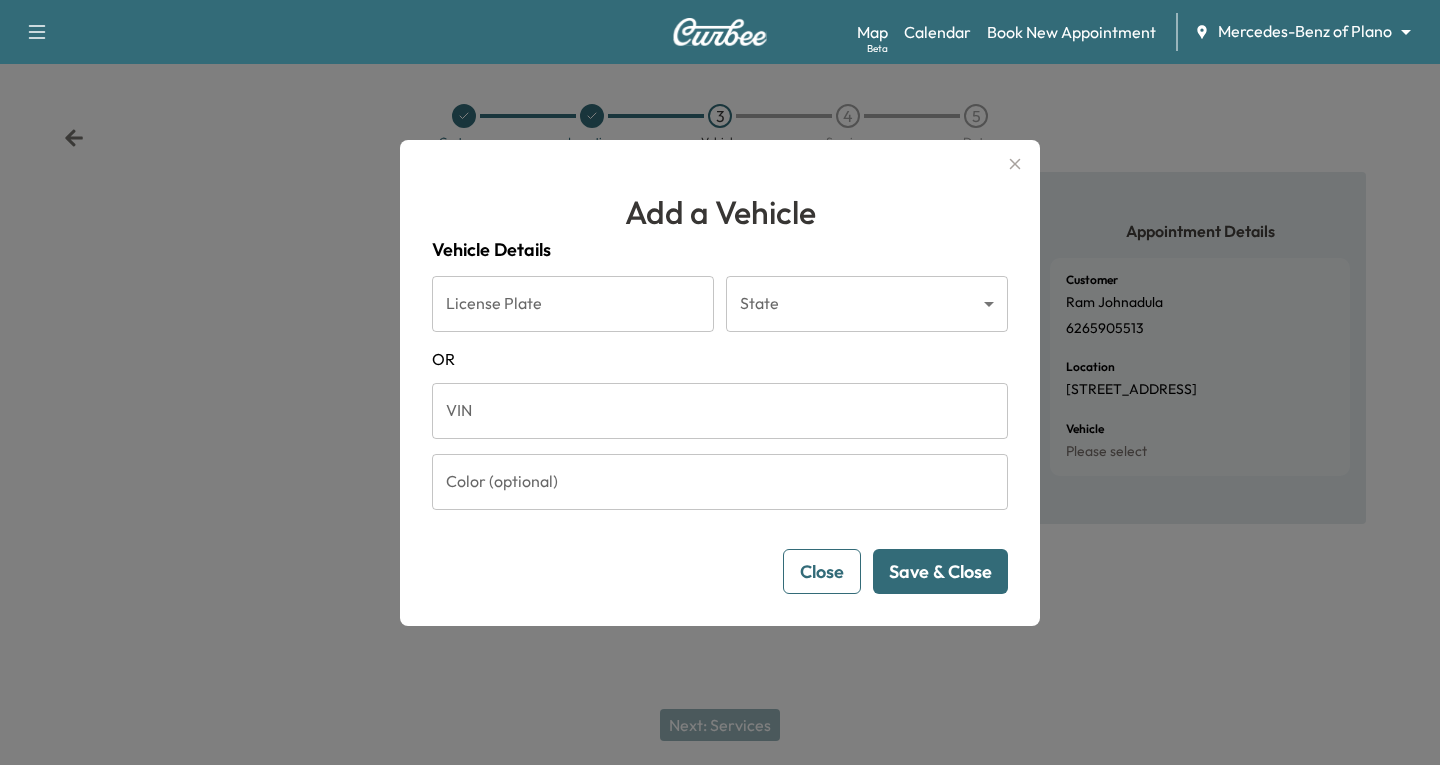 click on "VIN" at bounding box center [720, 411] 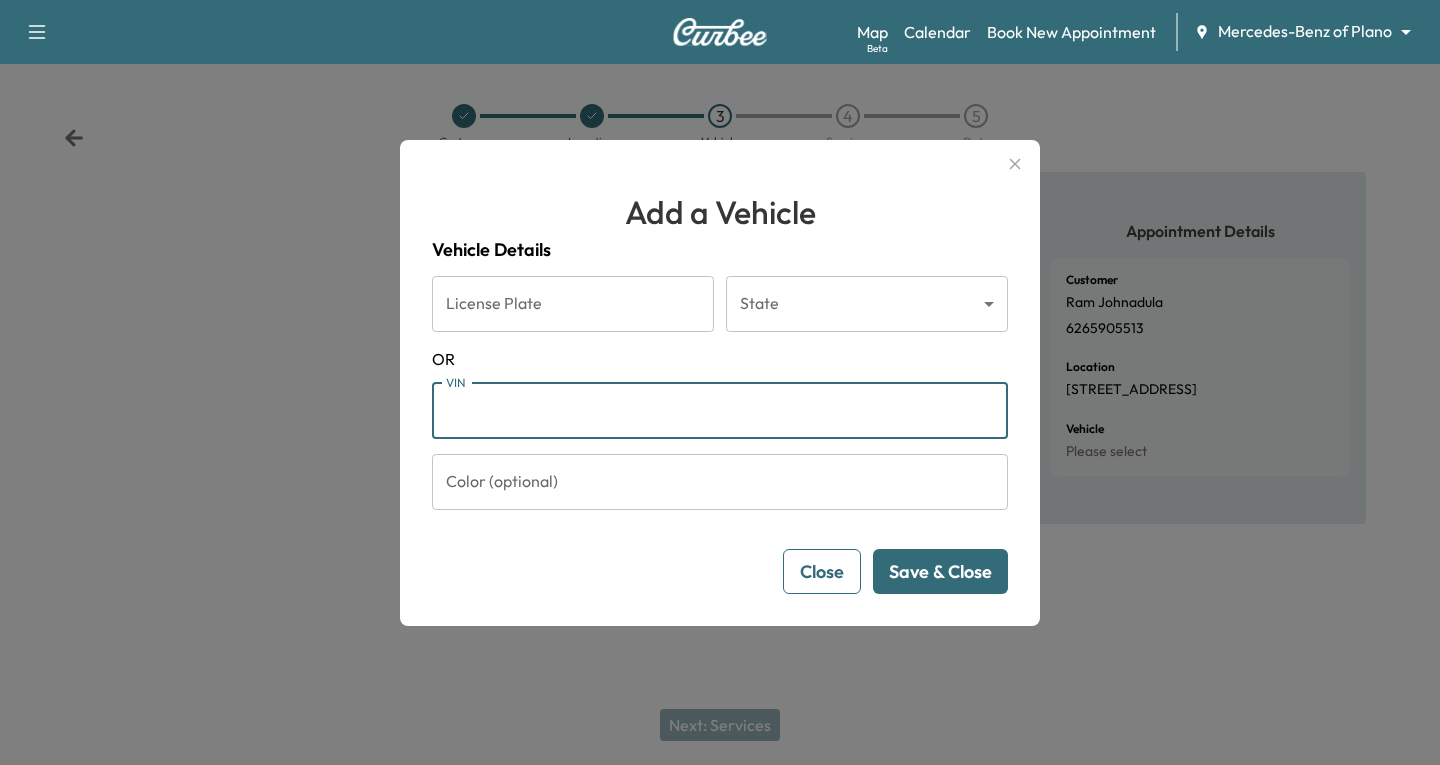 paste on "**********" 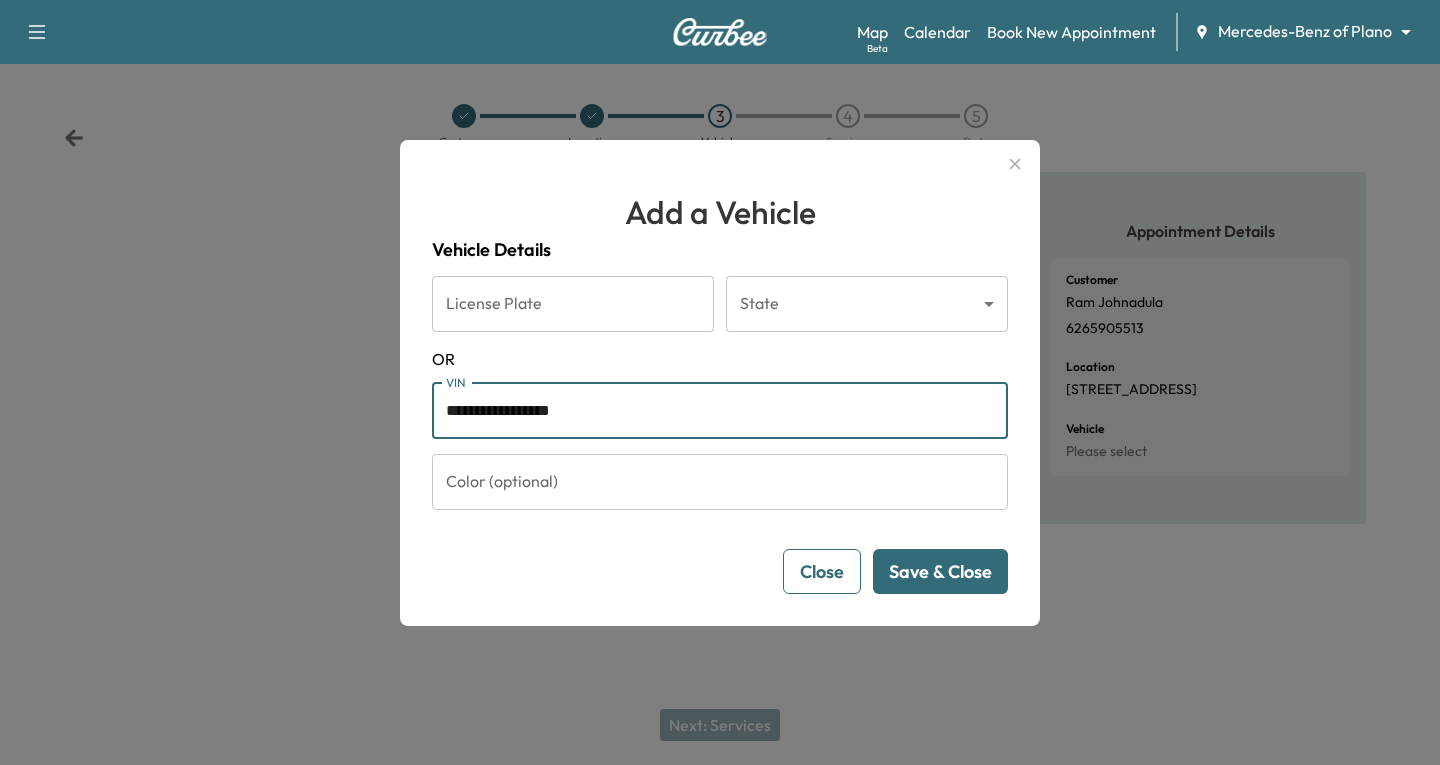 type on "**********" 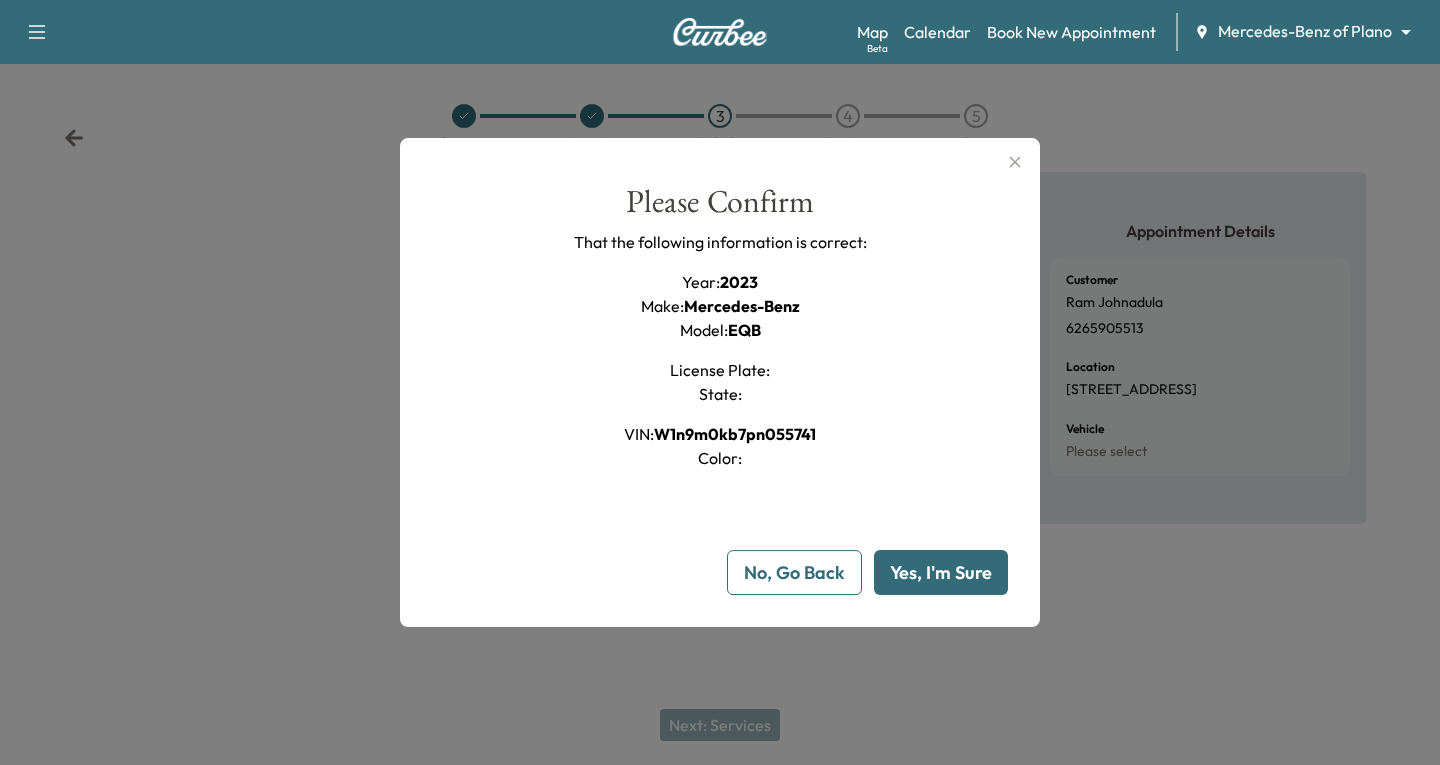 click on "Yes, I'm Sure" at bounding box center (941, 572) 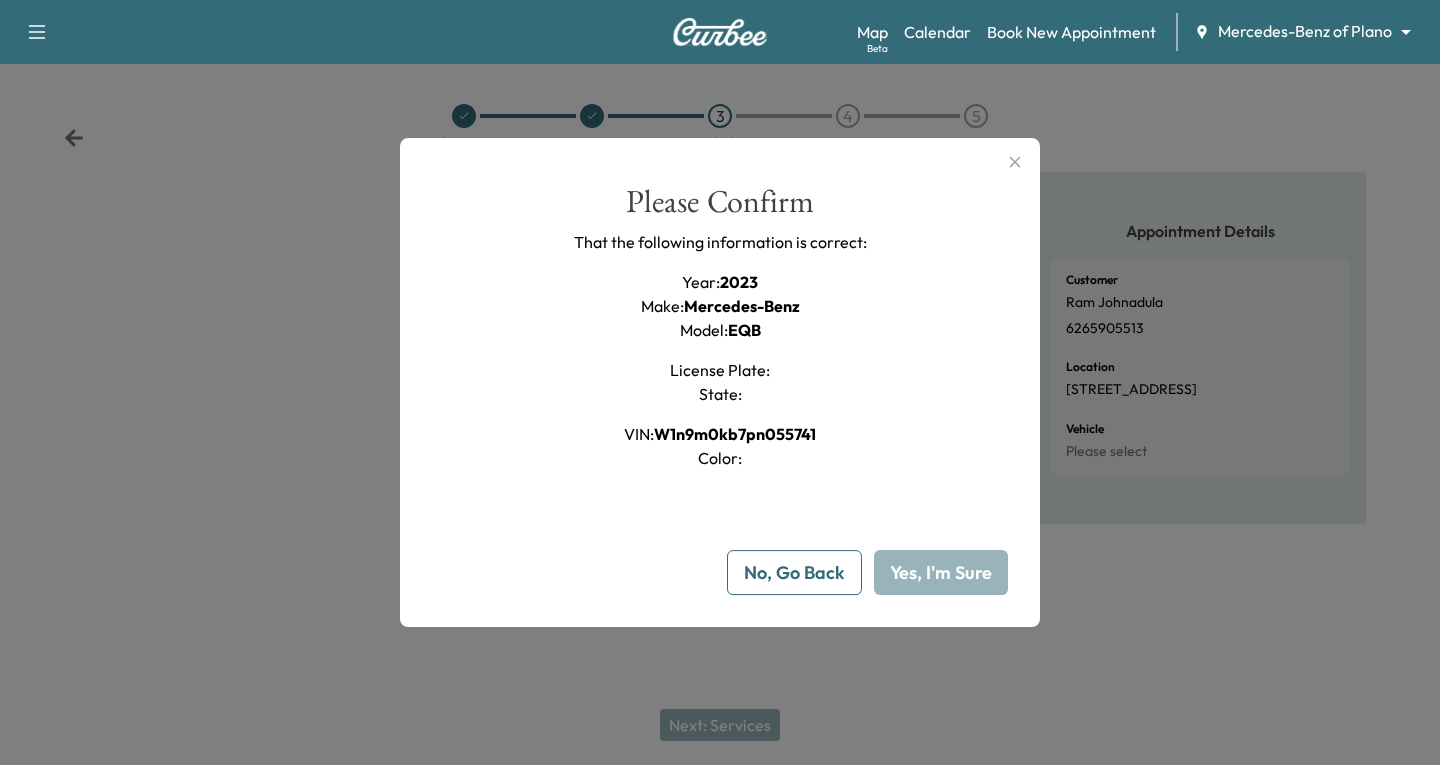 type 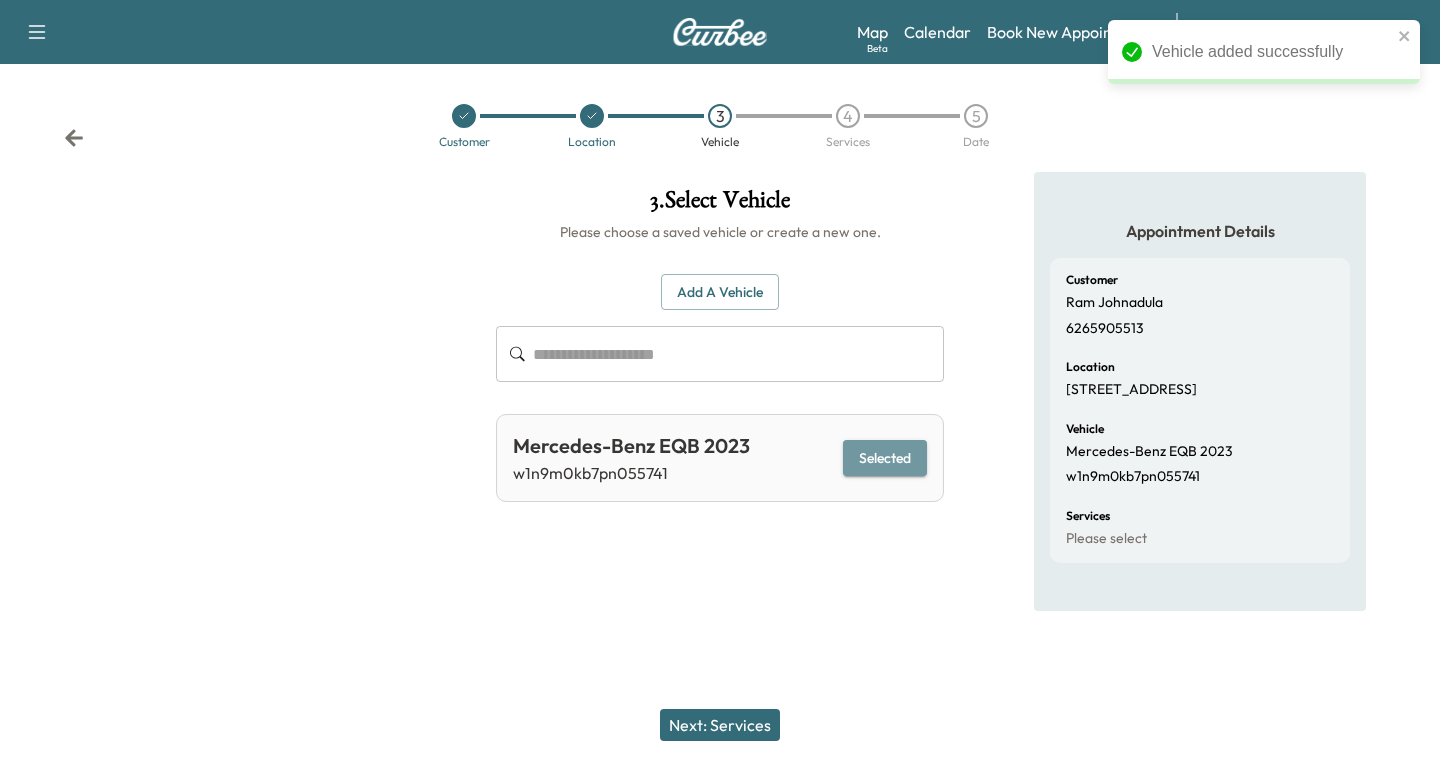 click on "Selected" at bounding box center (885, 458) 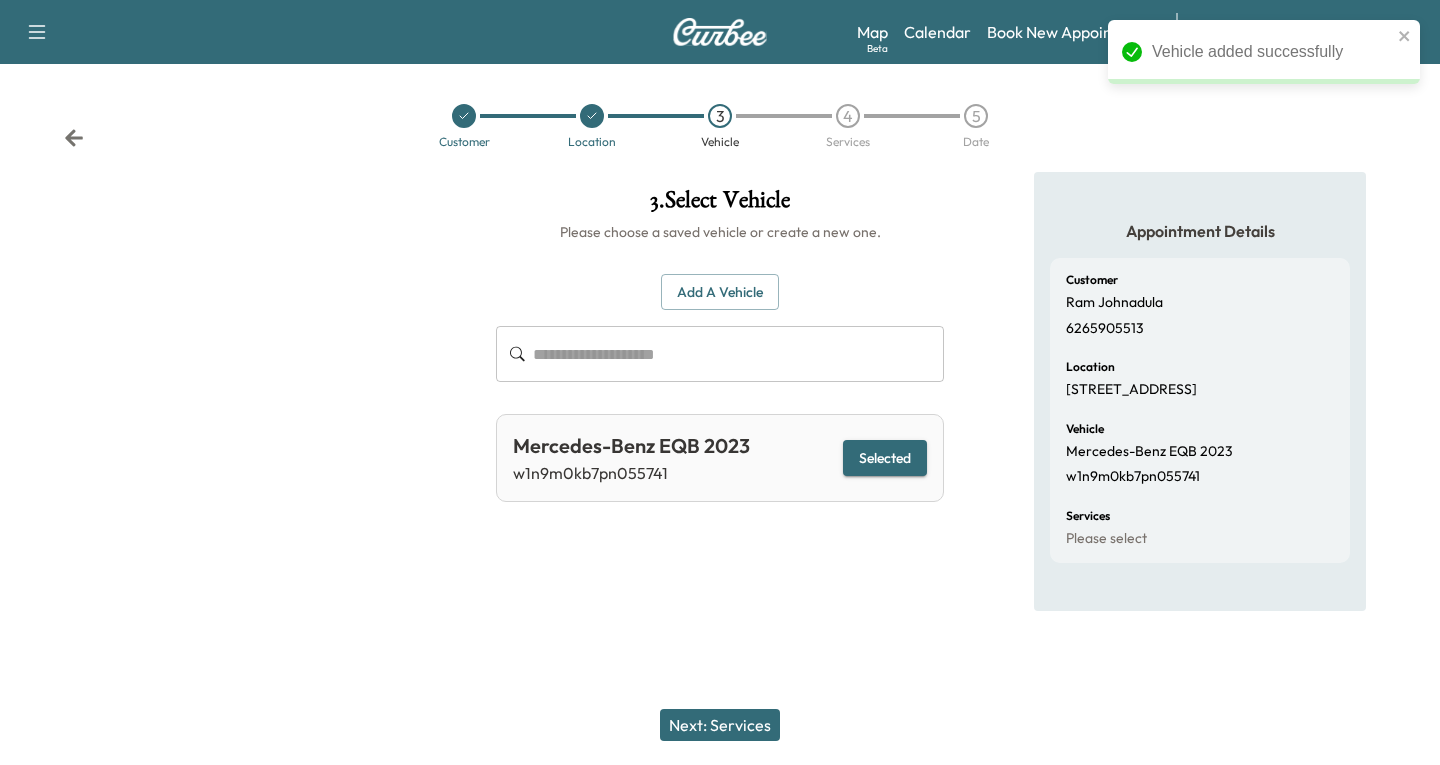 click on "Next: Services" at bounding box center [720, 725] 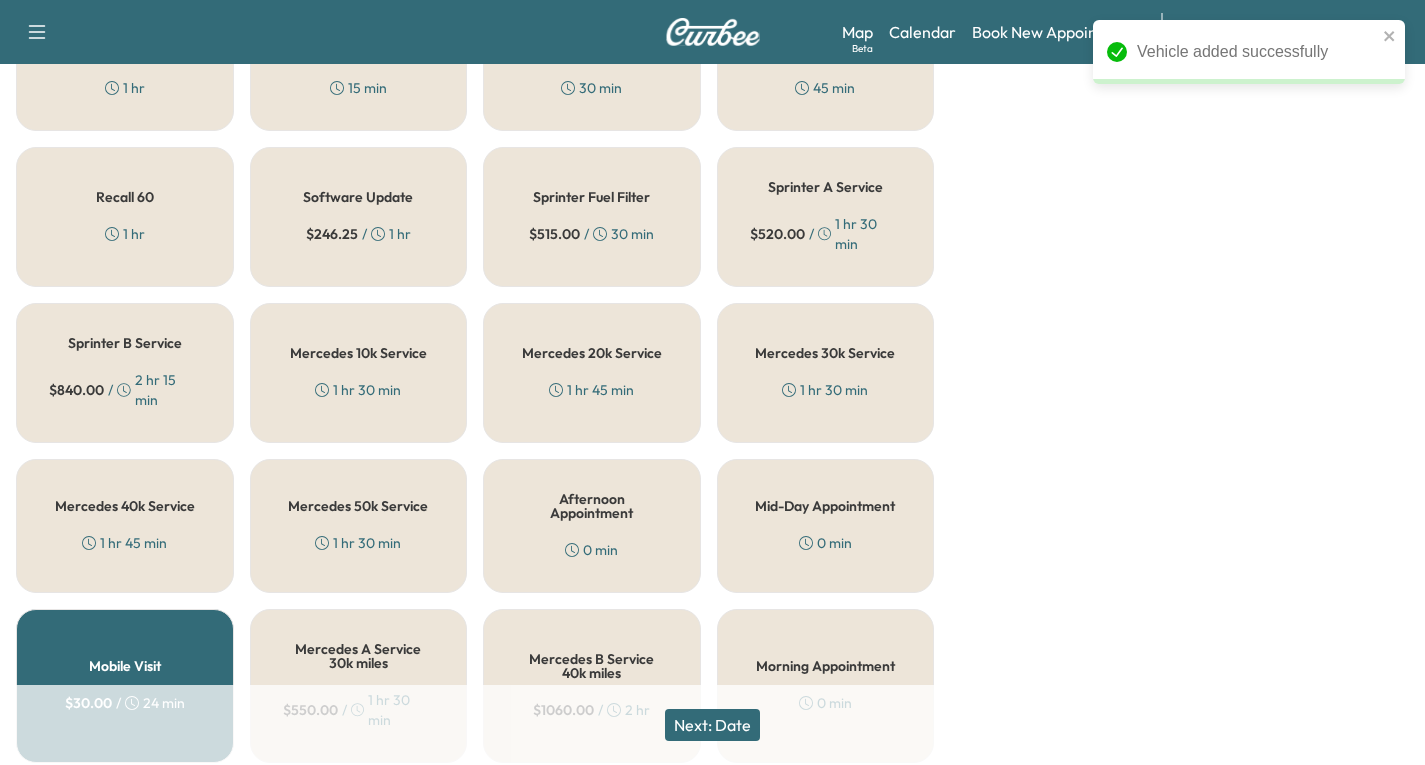 scroll, scrollTop: 900, scrollLeft: 0, axis: vertical 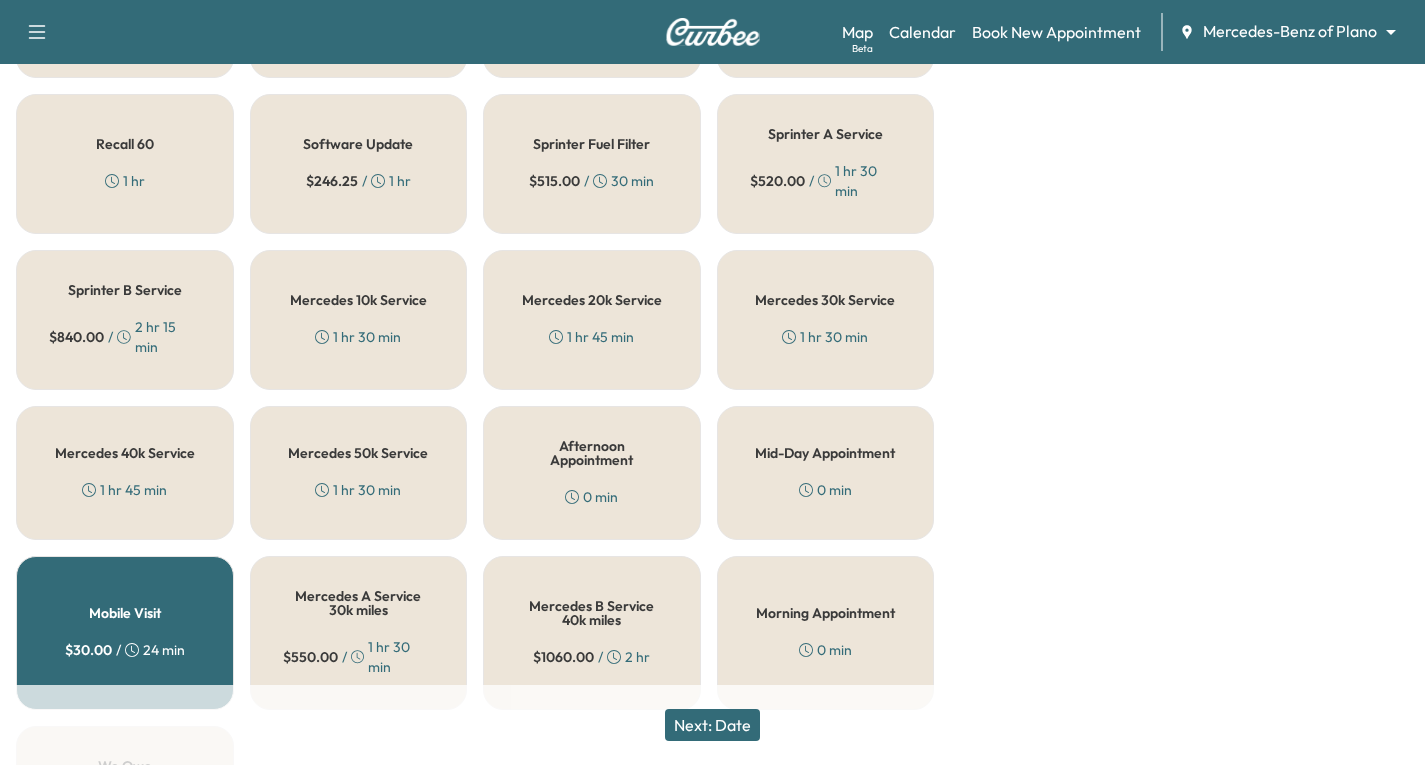 click on "1 hr 45 min" at bounding box center [591, 337] 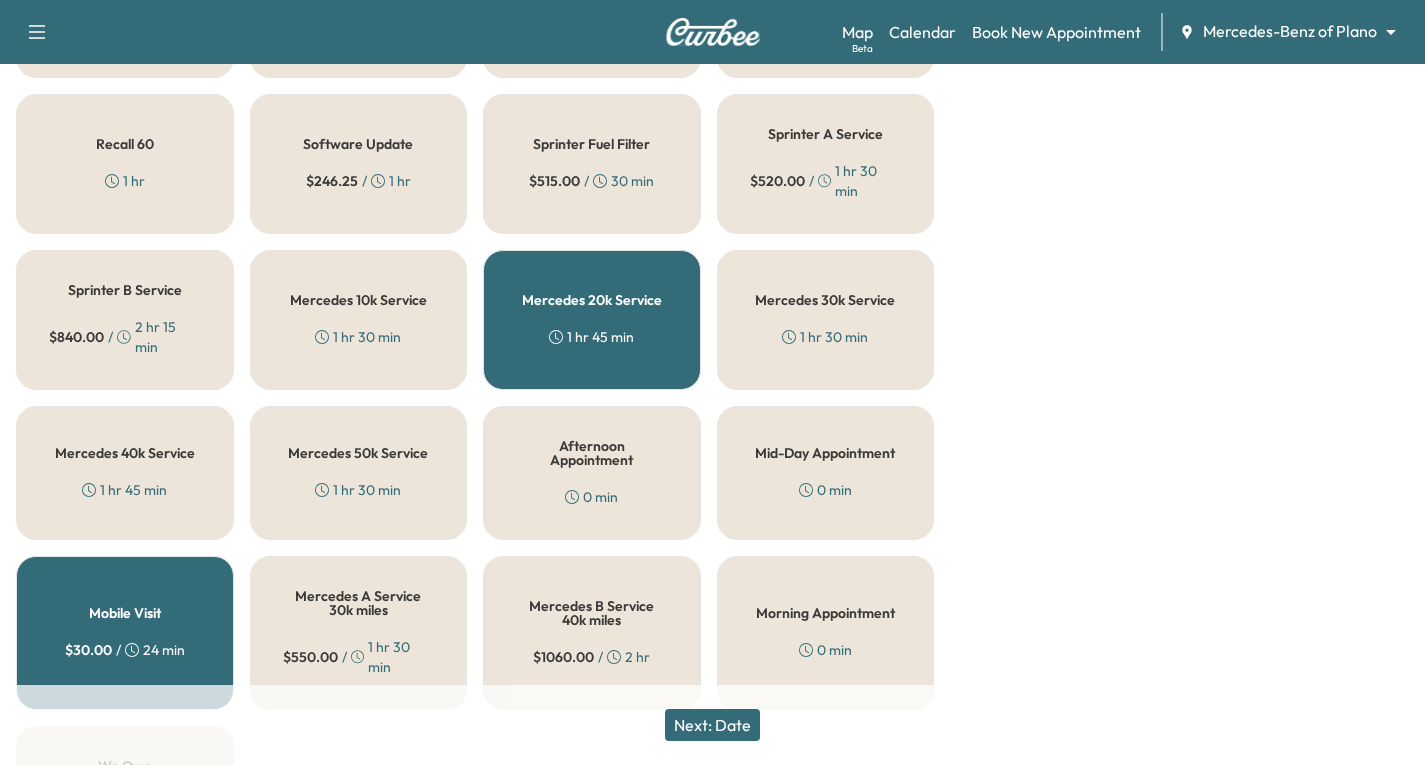 click on "Next: Date" at bounding box center (712, 725) 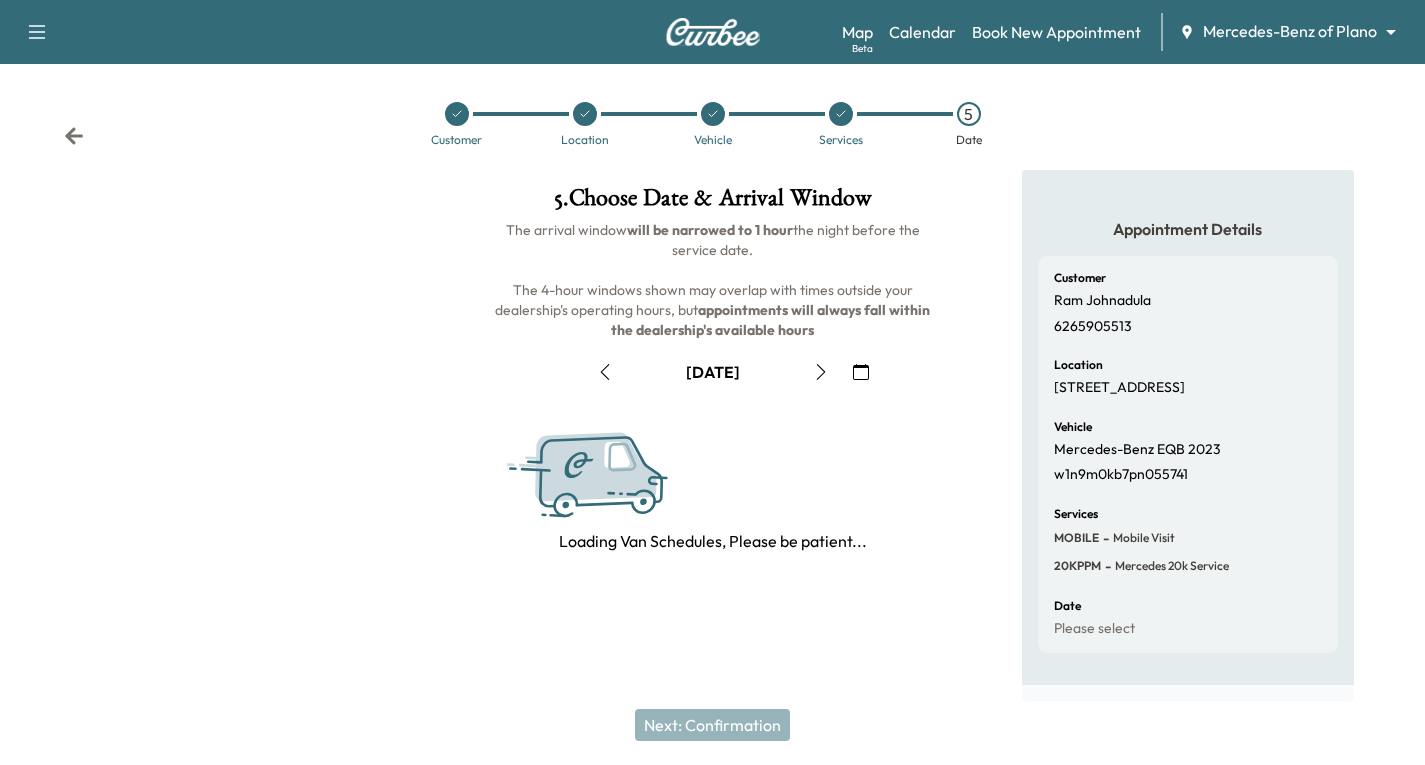 scroll, scrollTop: 236, scrollLeft: 0, axis: vertical 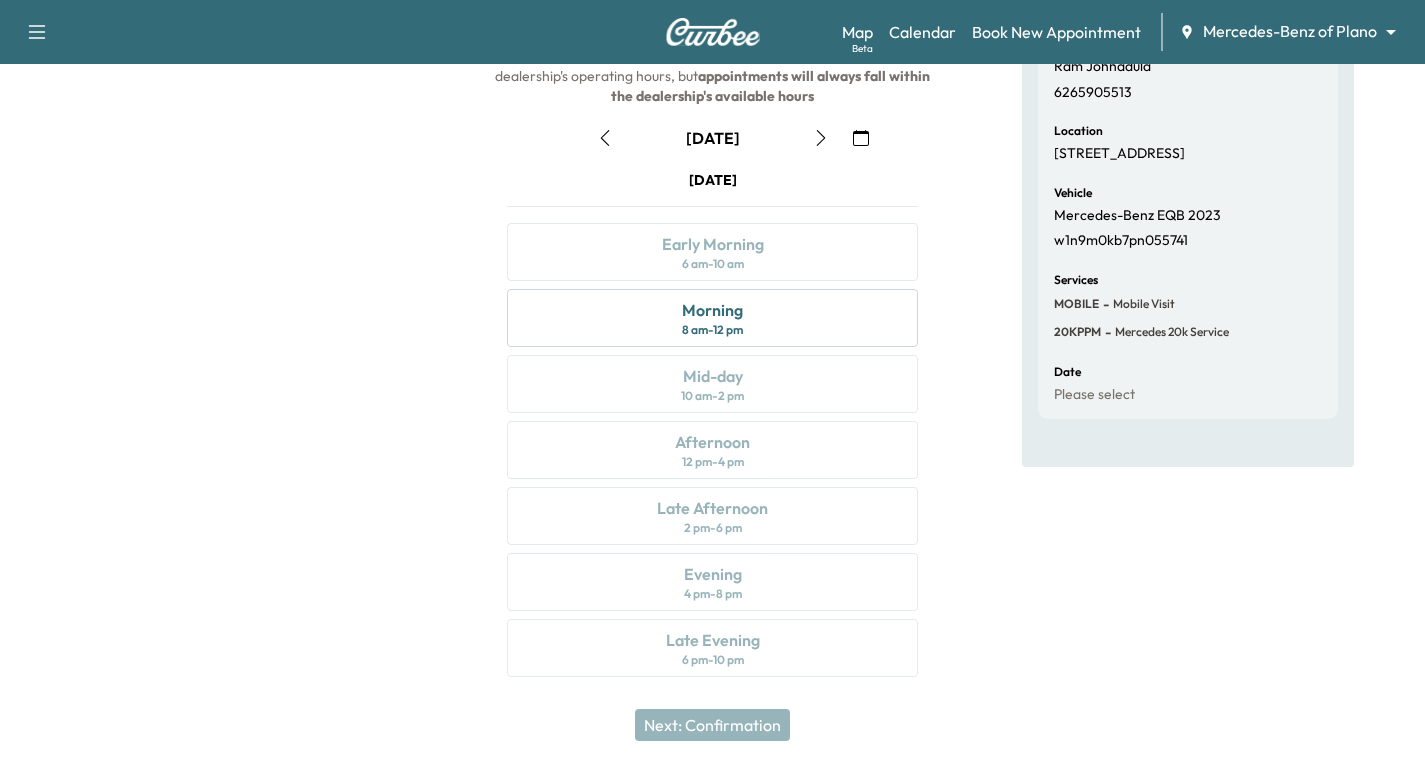 click 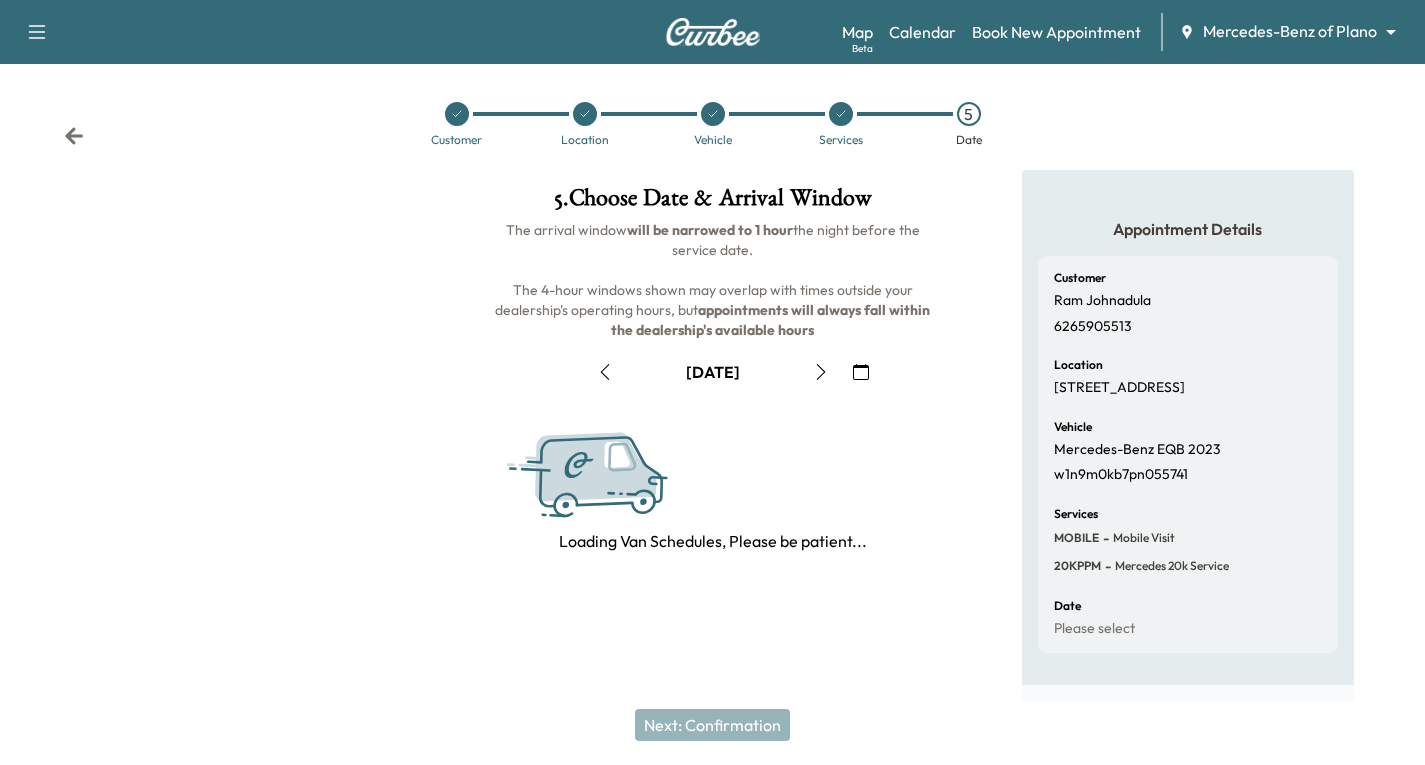 scroll, scrollTop: 236, scrollLeft: 0, axis: vertical 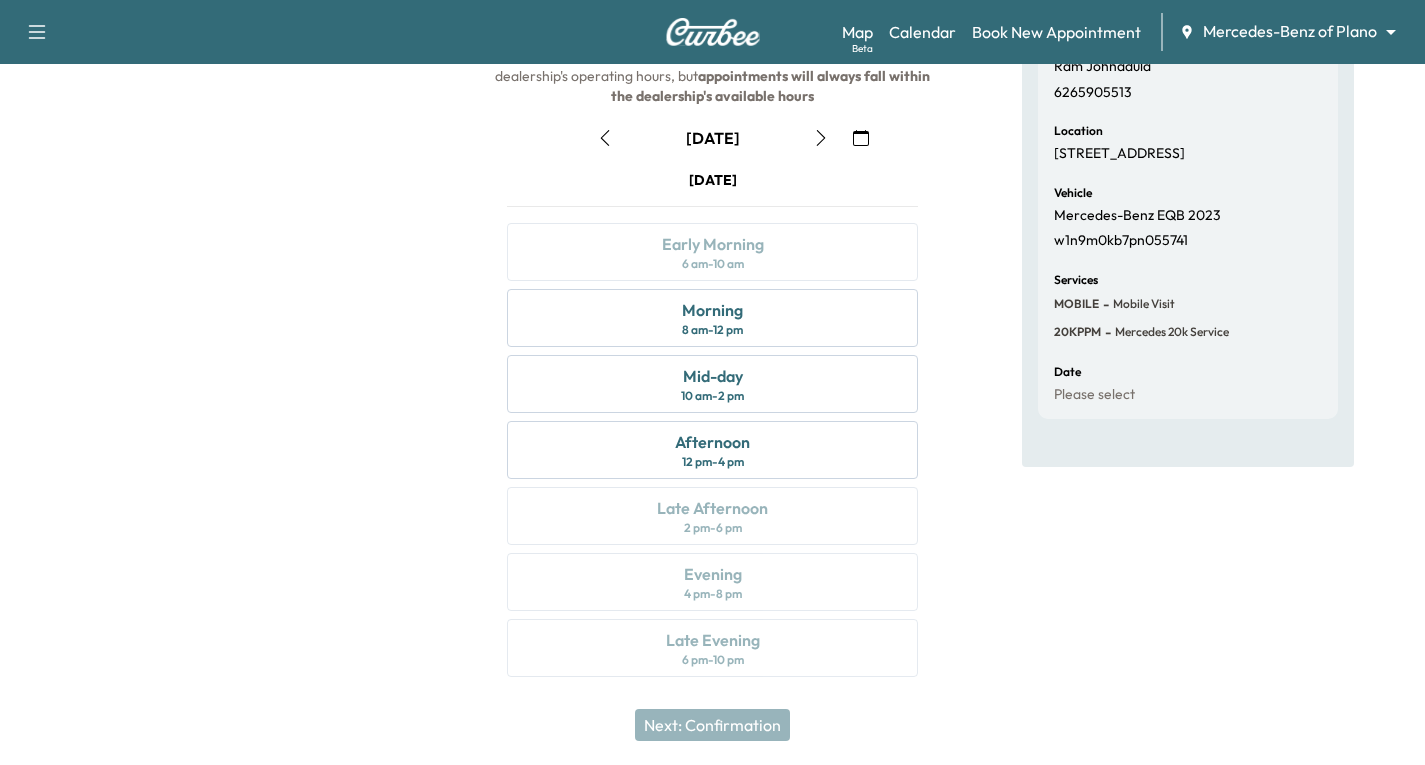 click 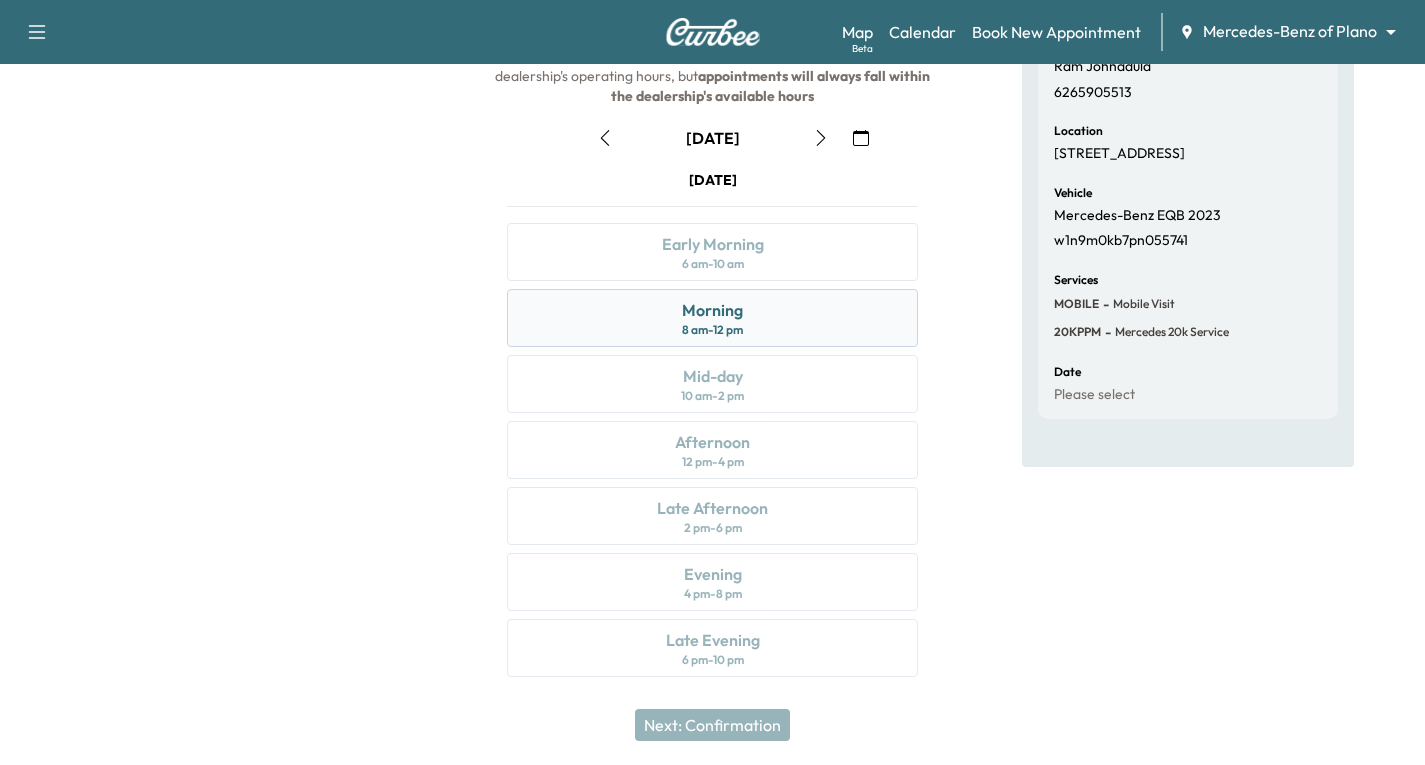 click on "Morning 8 am  -  12 pm" at bounding box center [712, 318] 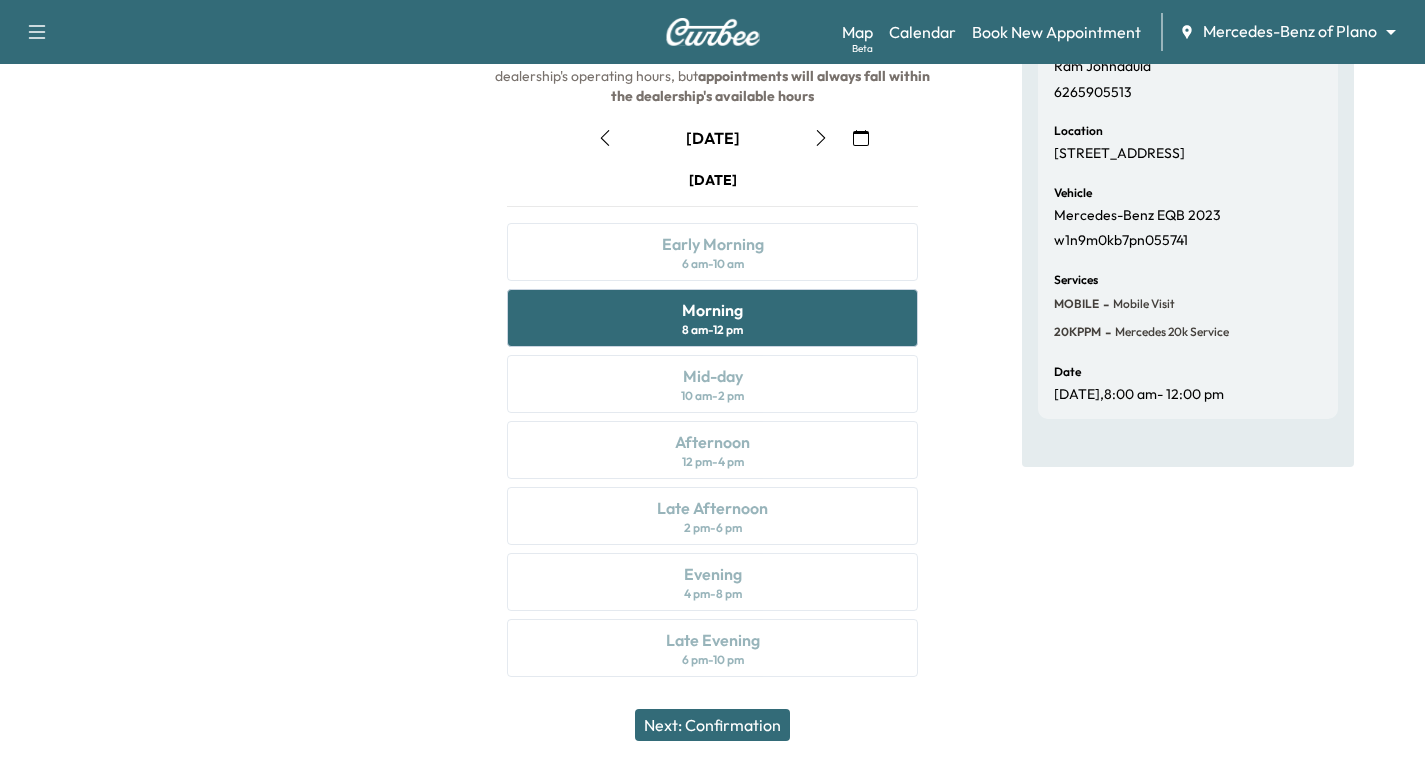click on "Next: Confirmation" at bounding box center (712, 725) 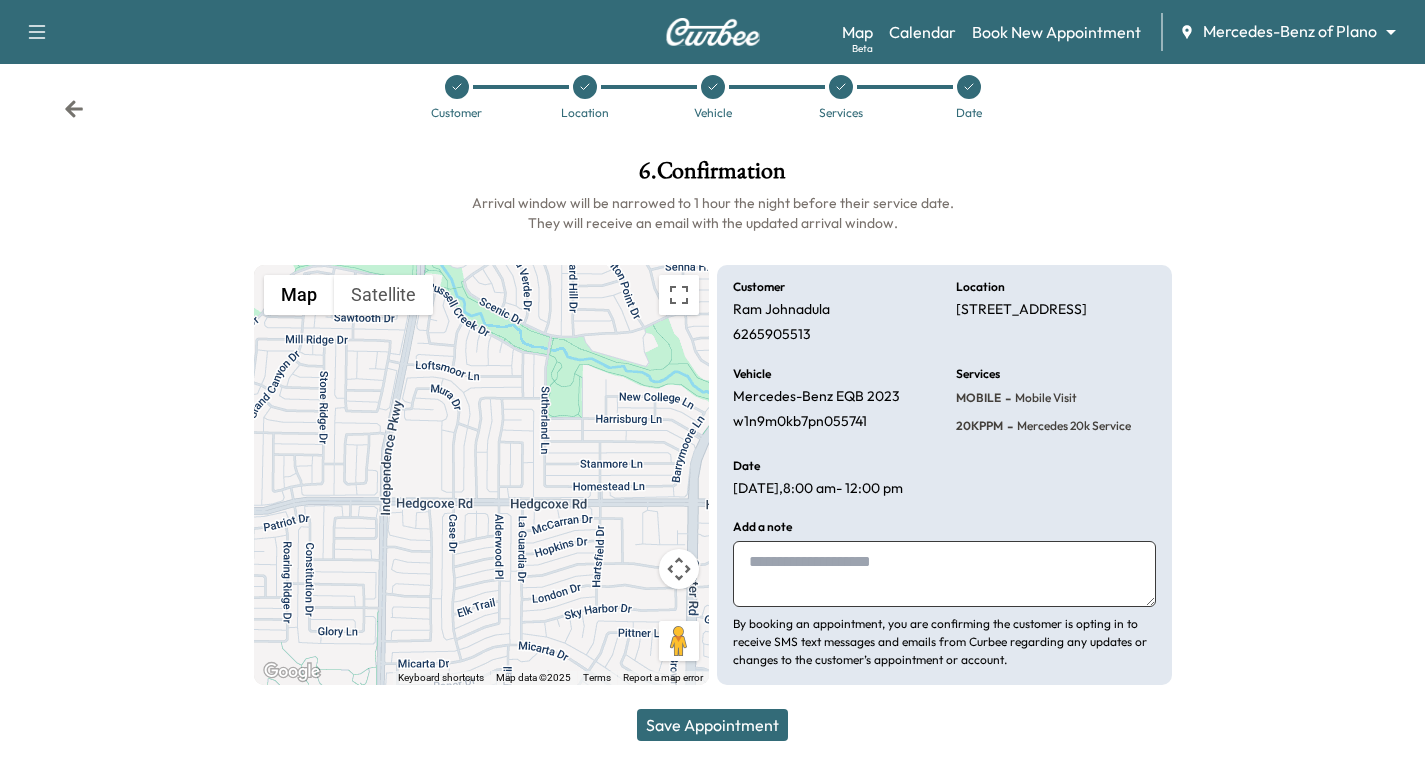 click at bounding box center (944, 574) 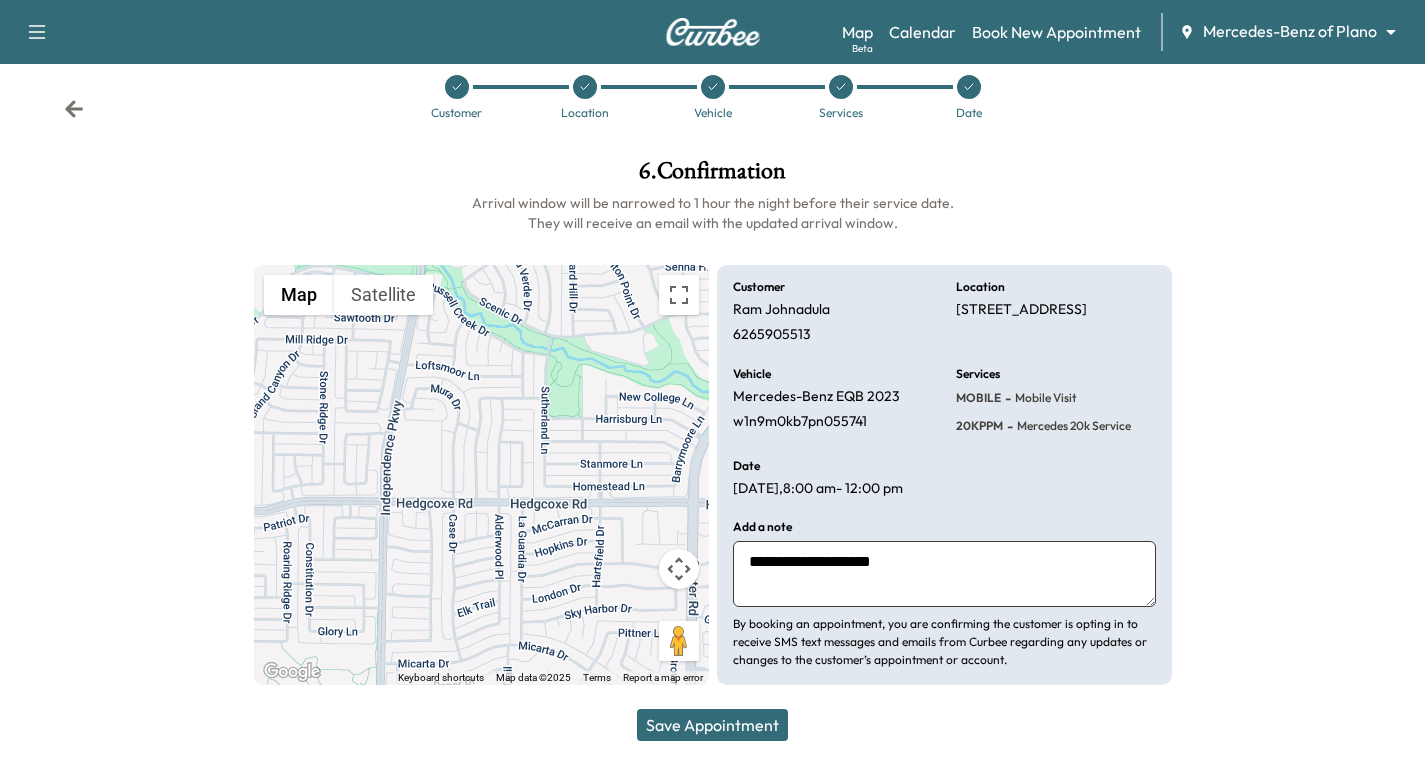 type on "**********" 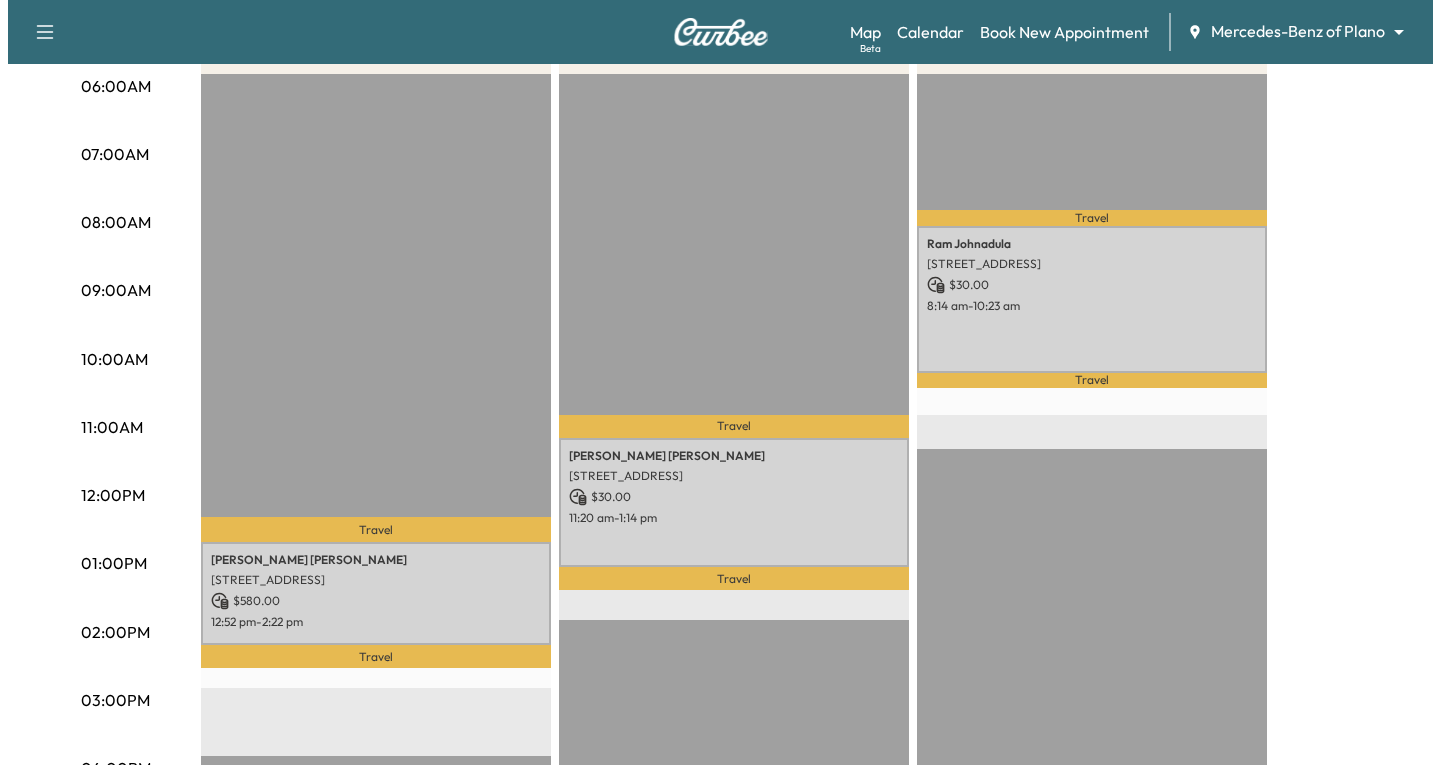 scroll, scrollTop: 400, scrollLeft: 0, axis: vertical 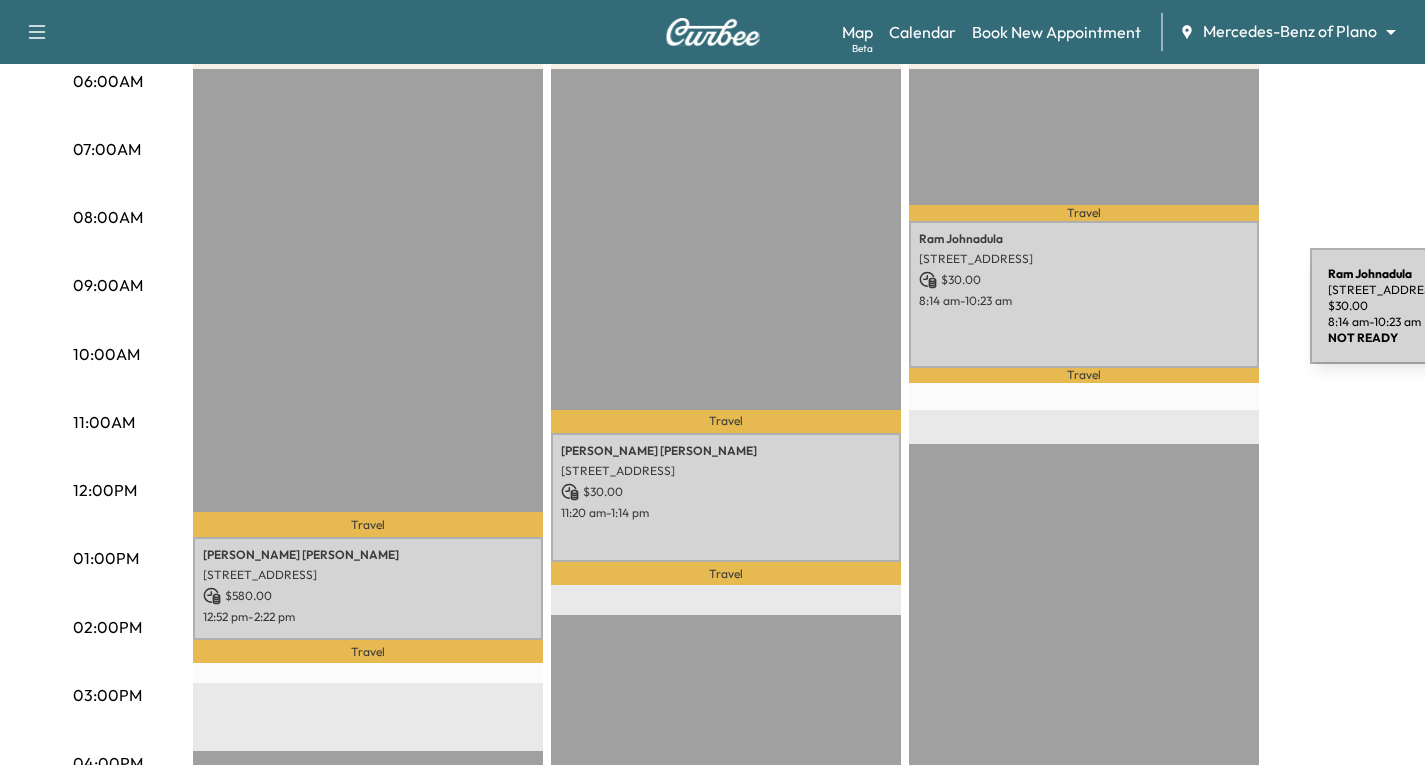 drag, startPoint x: 1160, startPoint y: 318, endPoint x: 1184, endPoint y: 309, distance: 25.632011 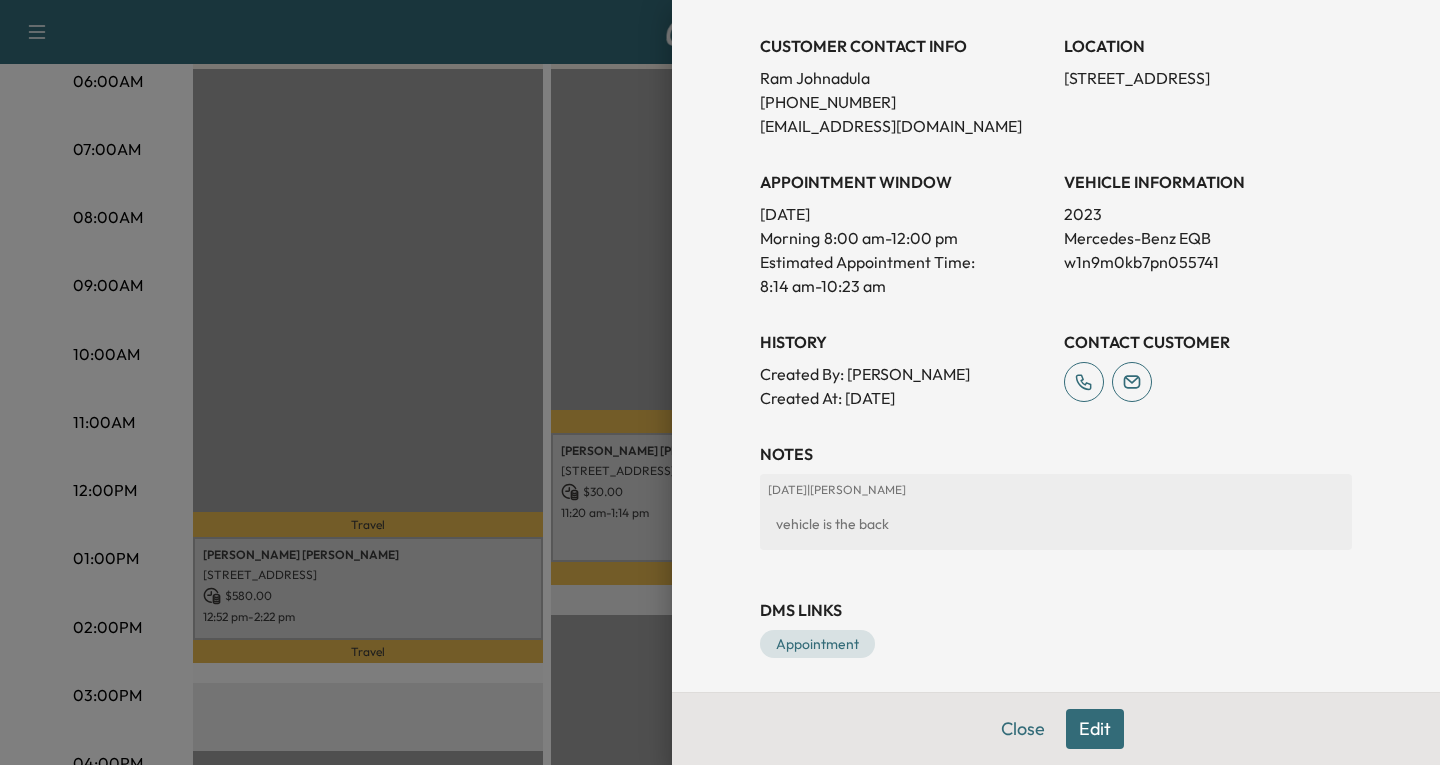 scroll, scrollTop: 431, scrollLeft: 0, axis: vertical 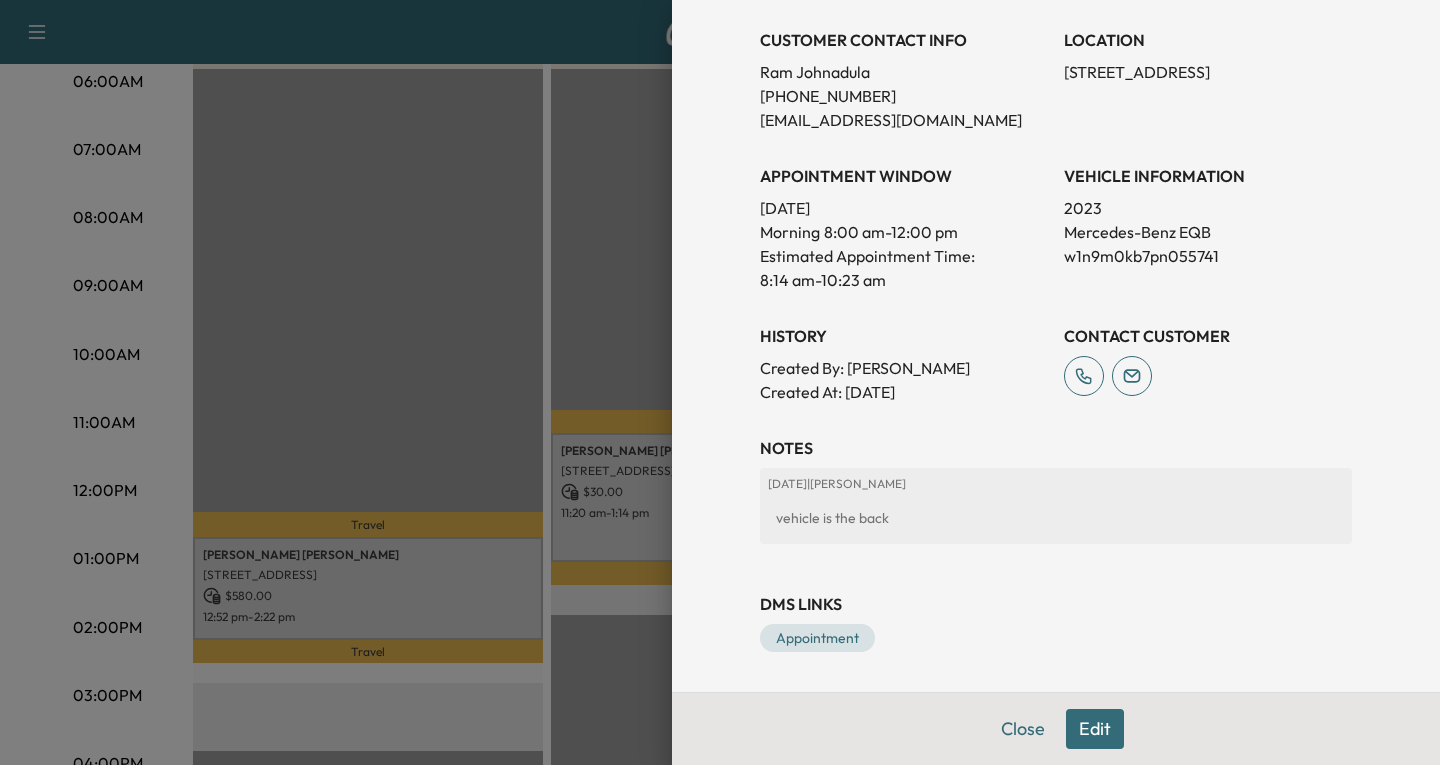 click on "Close Edit" at bounding box center [1056, 728] 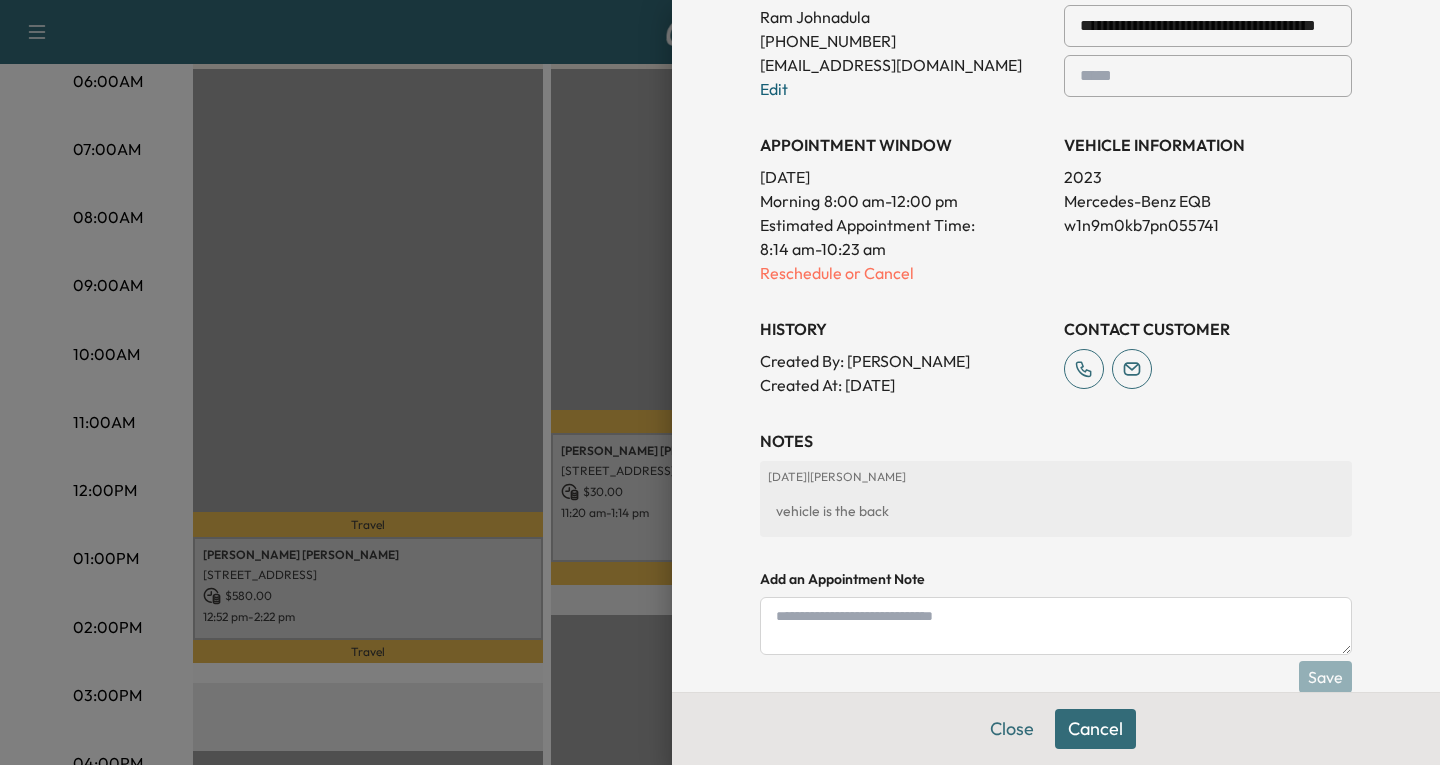 scroll, scrollTop: 573, scrollLeft: 0, axis: vertical 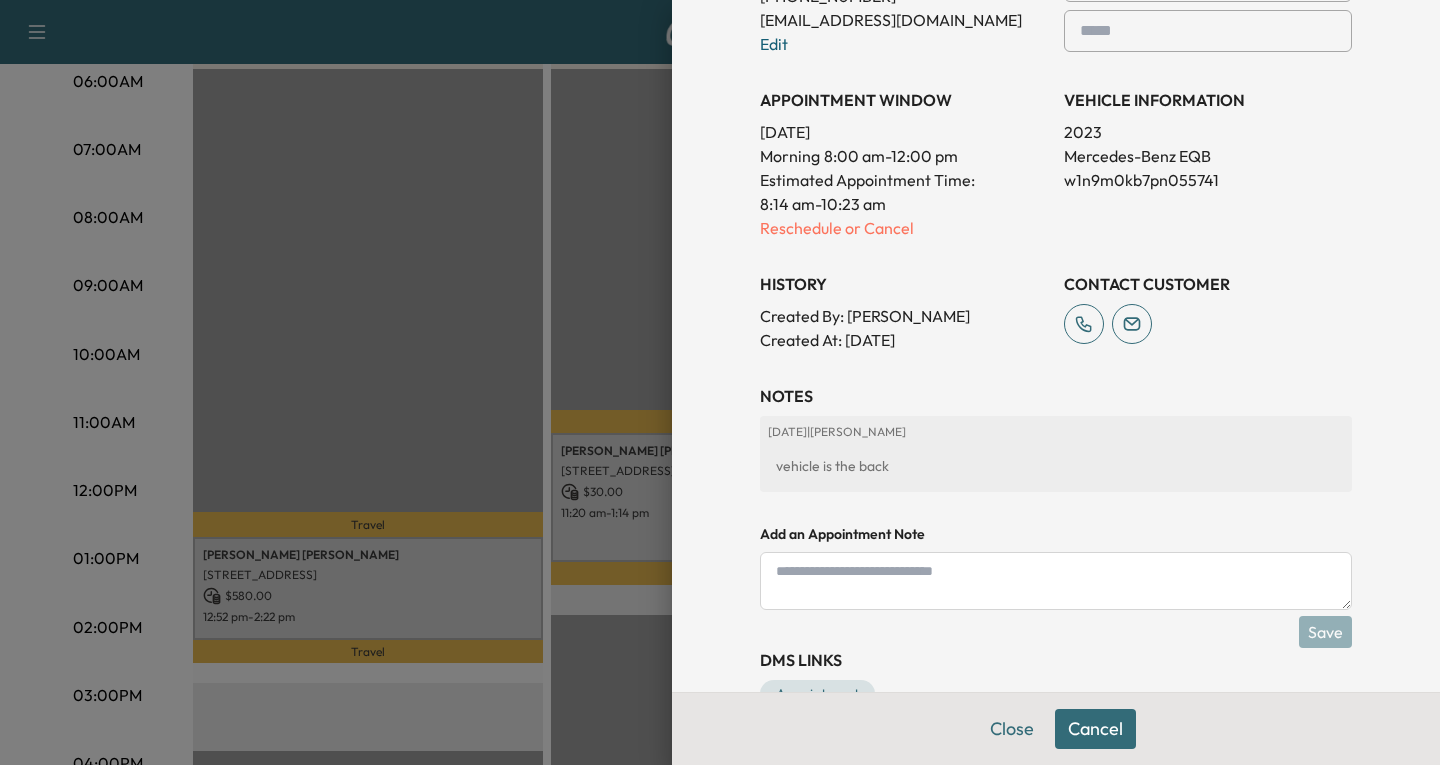 click on "vehicle is the back" at bounding box center (1056, 466) 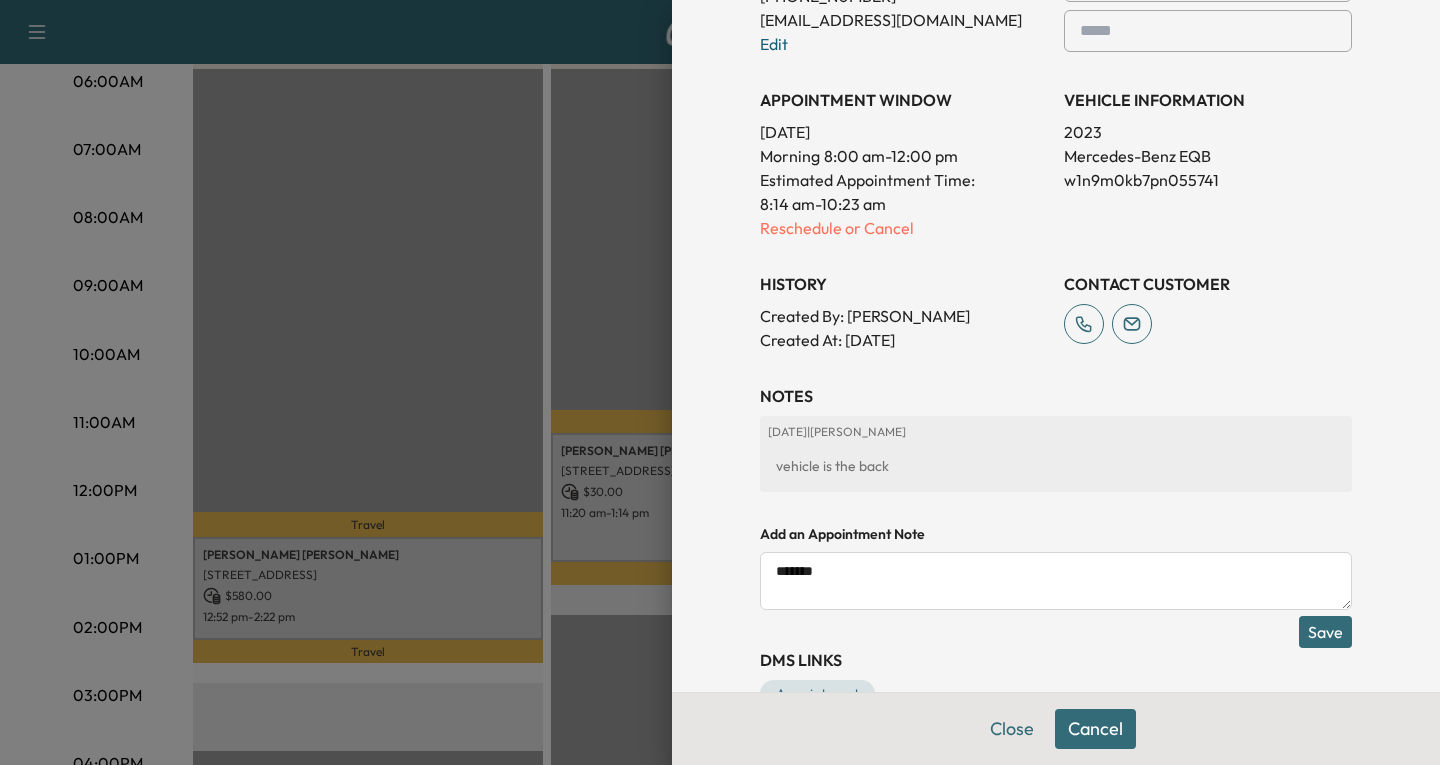 click on "******" at bounding box center (1056, 581) 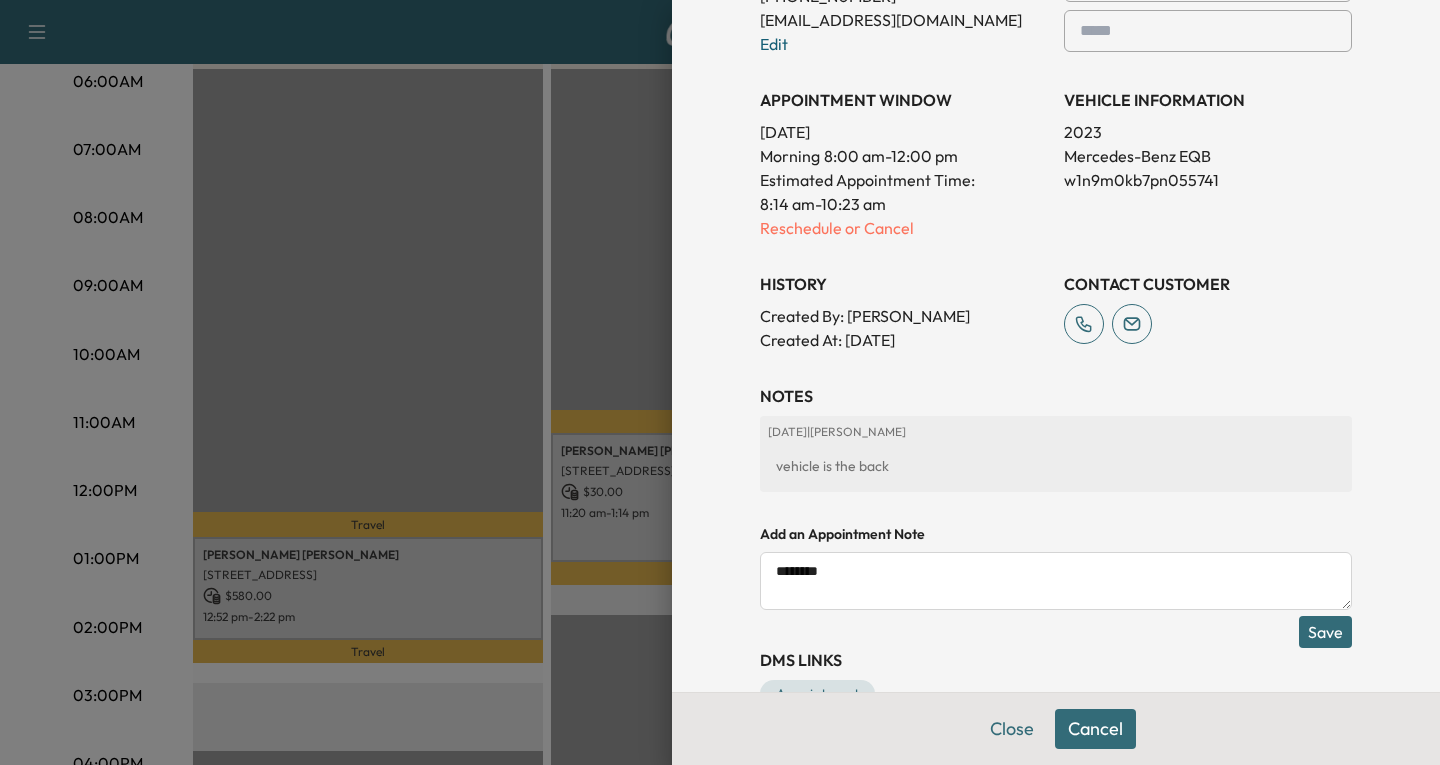 paste on "**********" 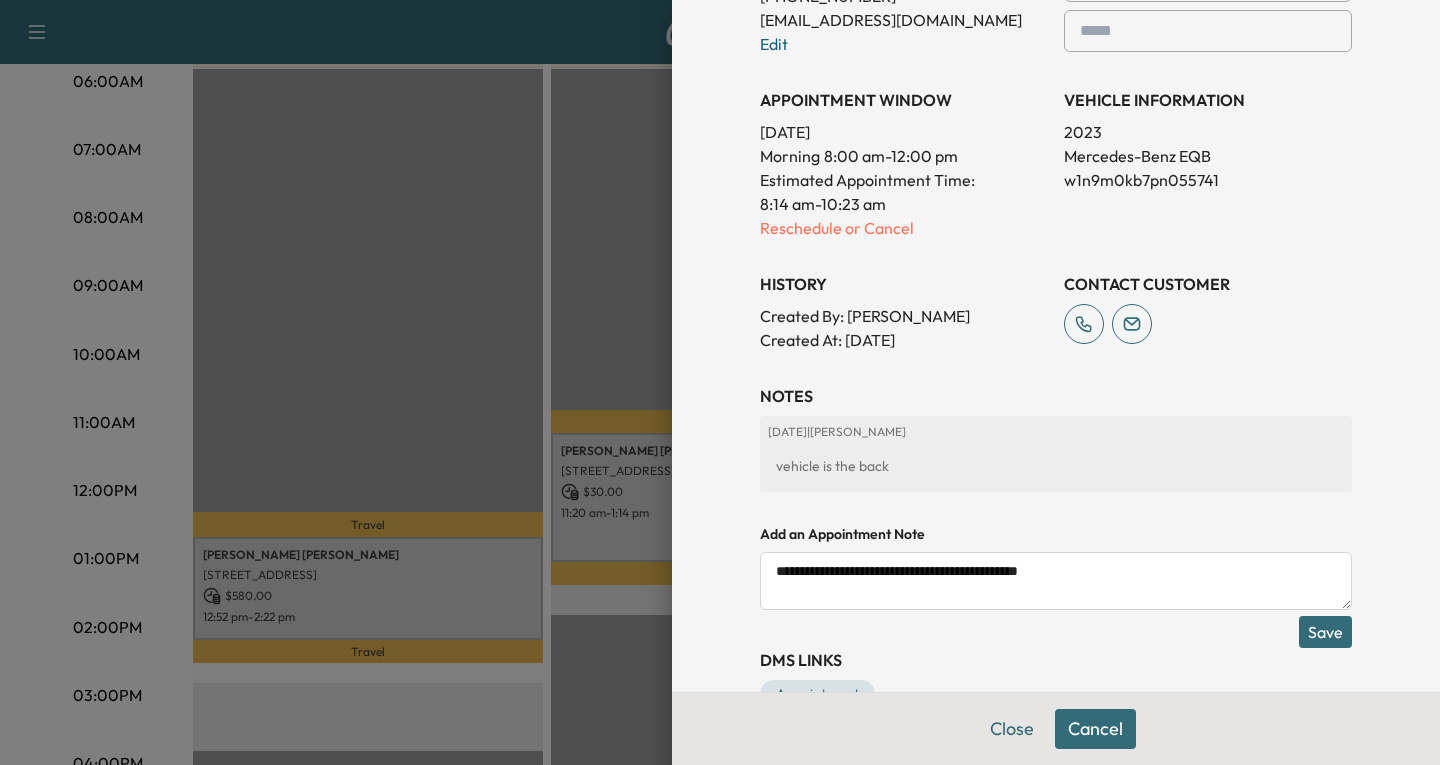 type on "**********" 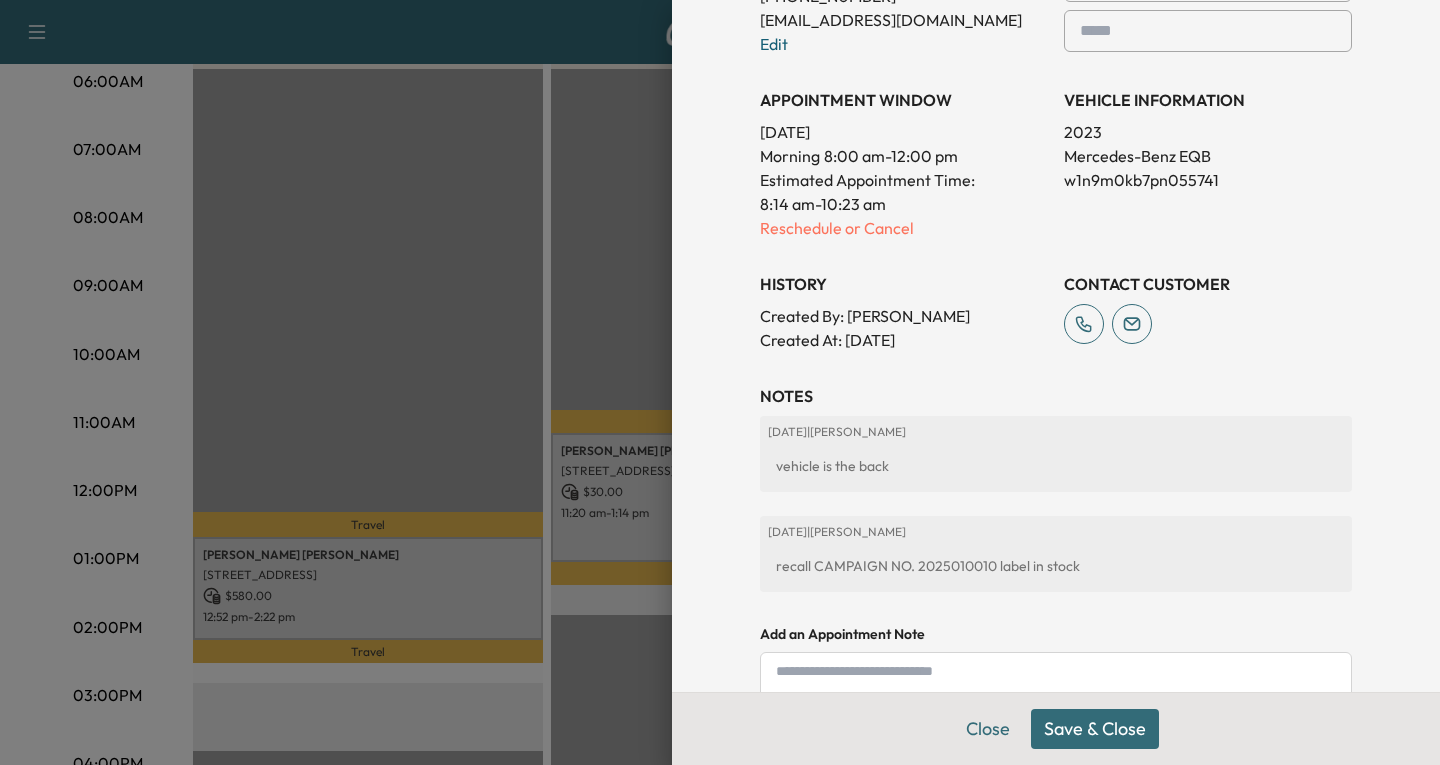 click on "Save & Close" at bounding box center (1095, 729) 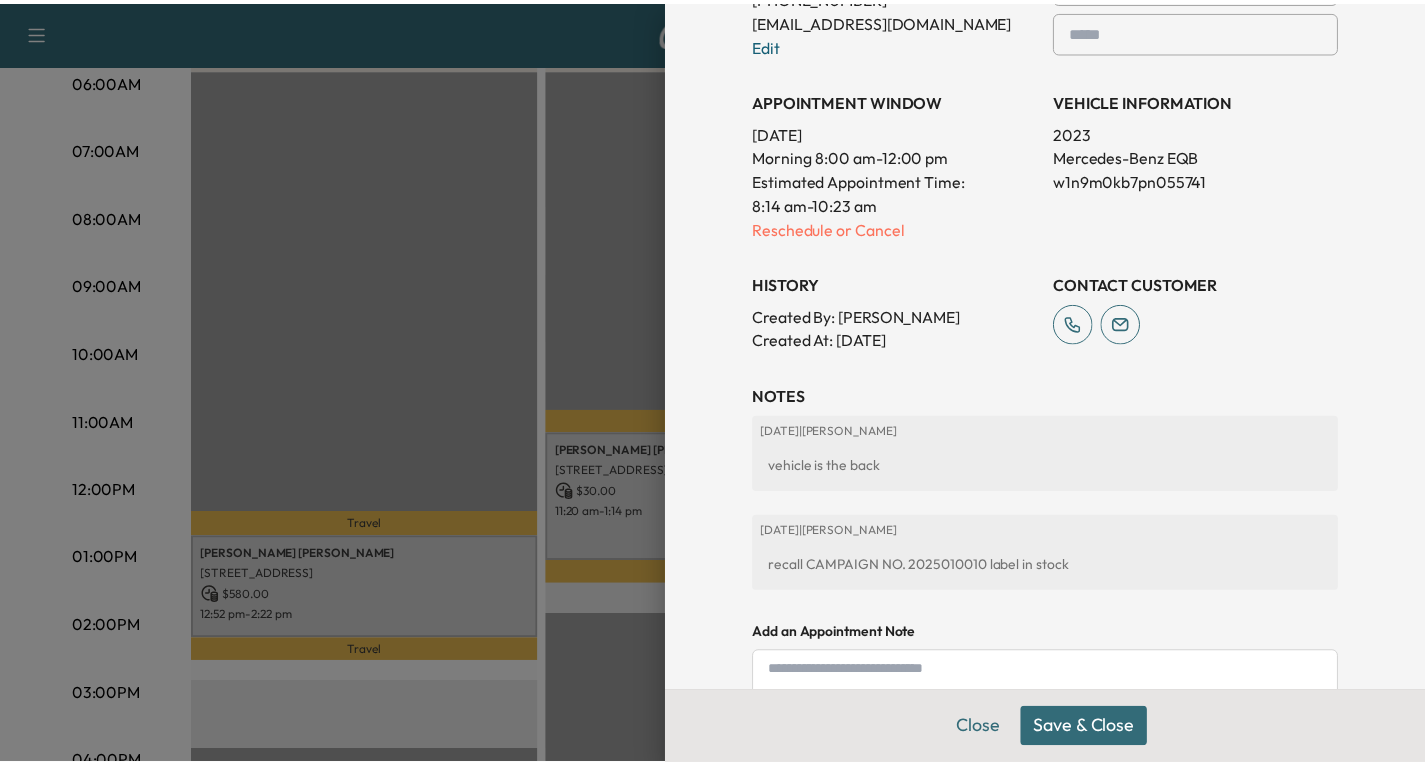 scroll, scrollTop: 531, scrollLeft: 0, axis: vertical 